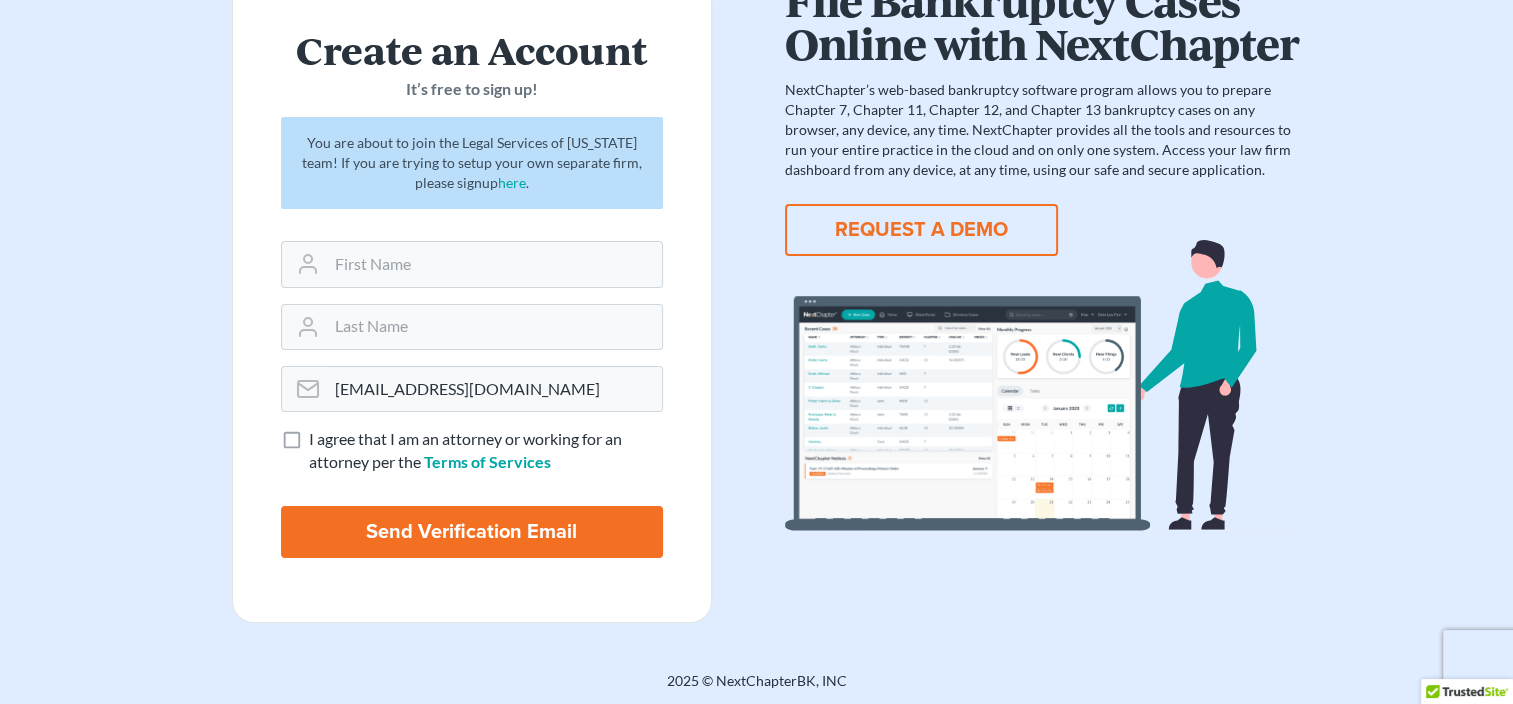 scroll, scrollTop: 151, scrollLeft: 0, axis: vertical 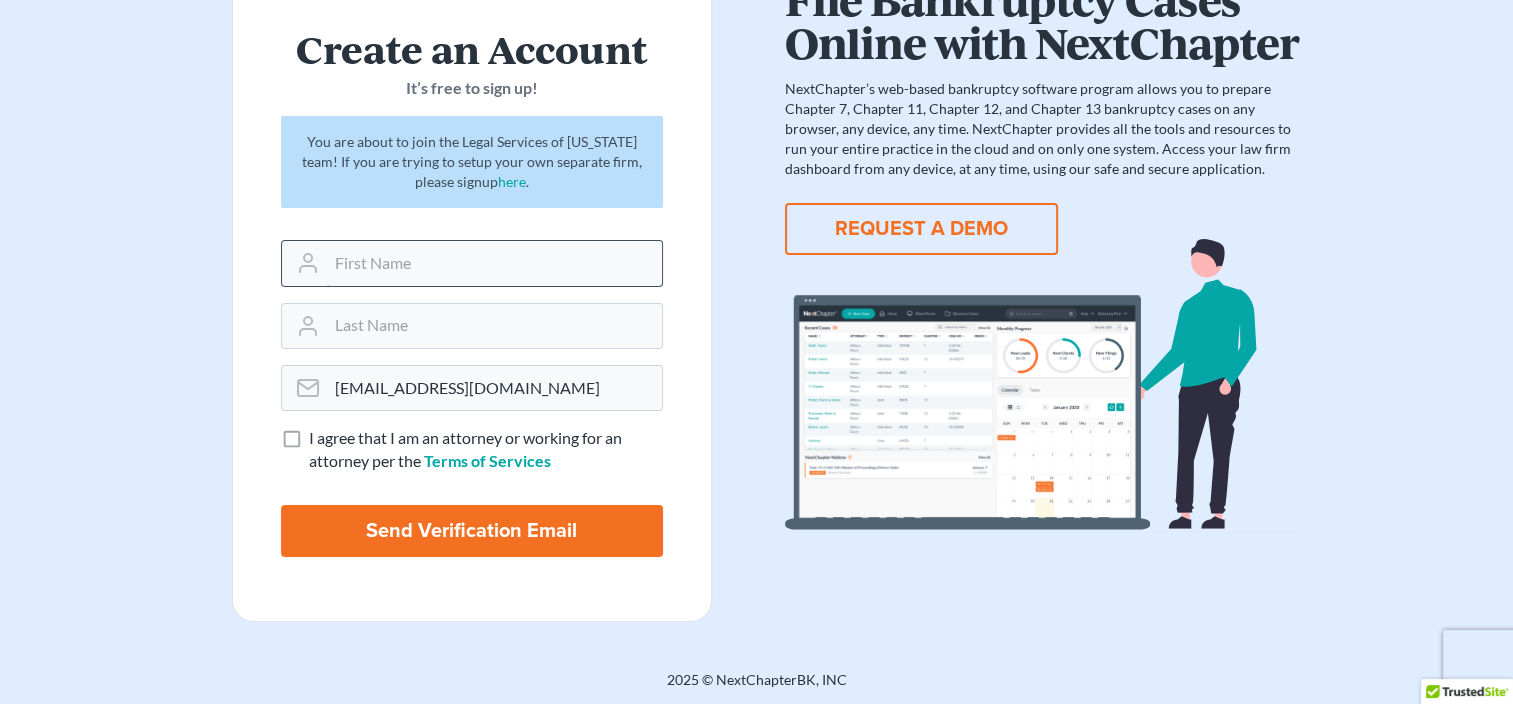 click at bounding box center (494, 263) 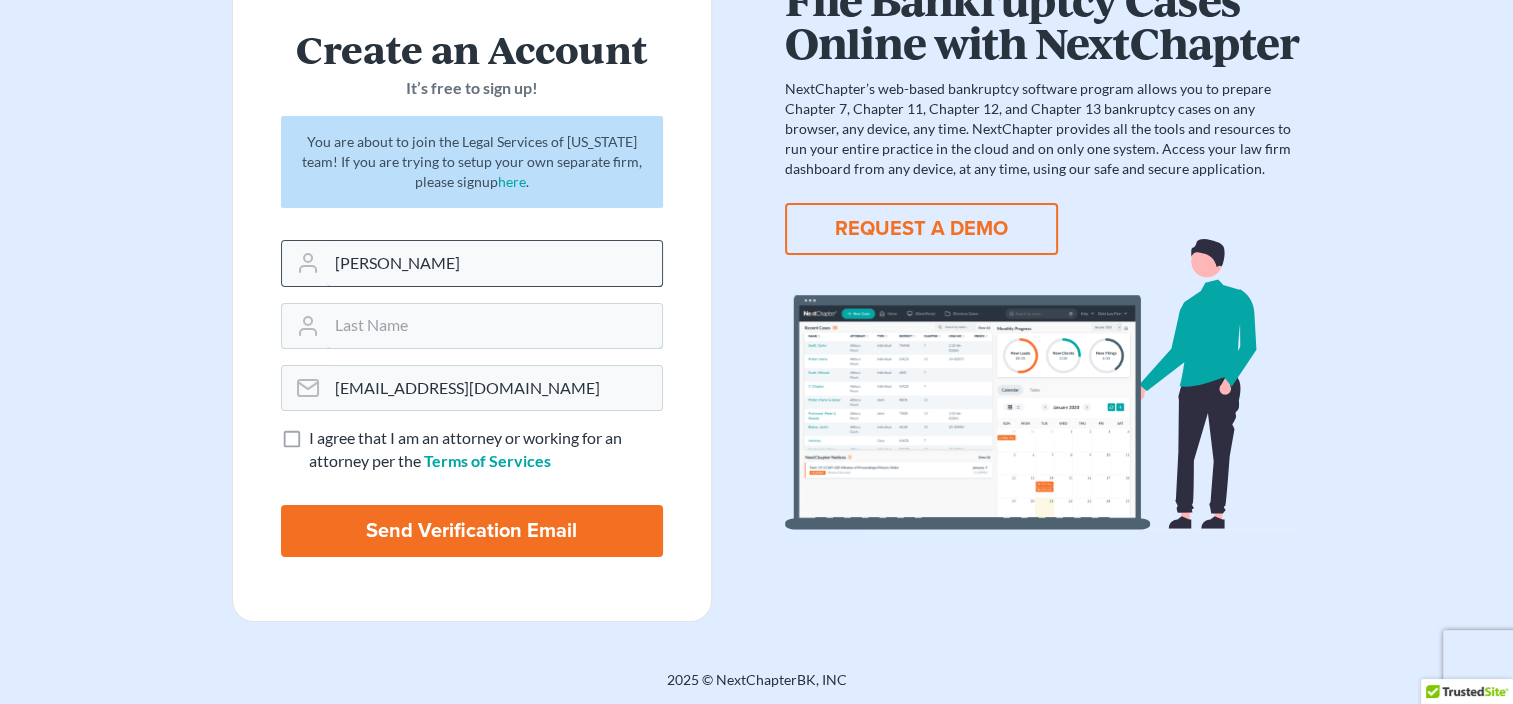 type on "[PERSON_NAME]" 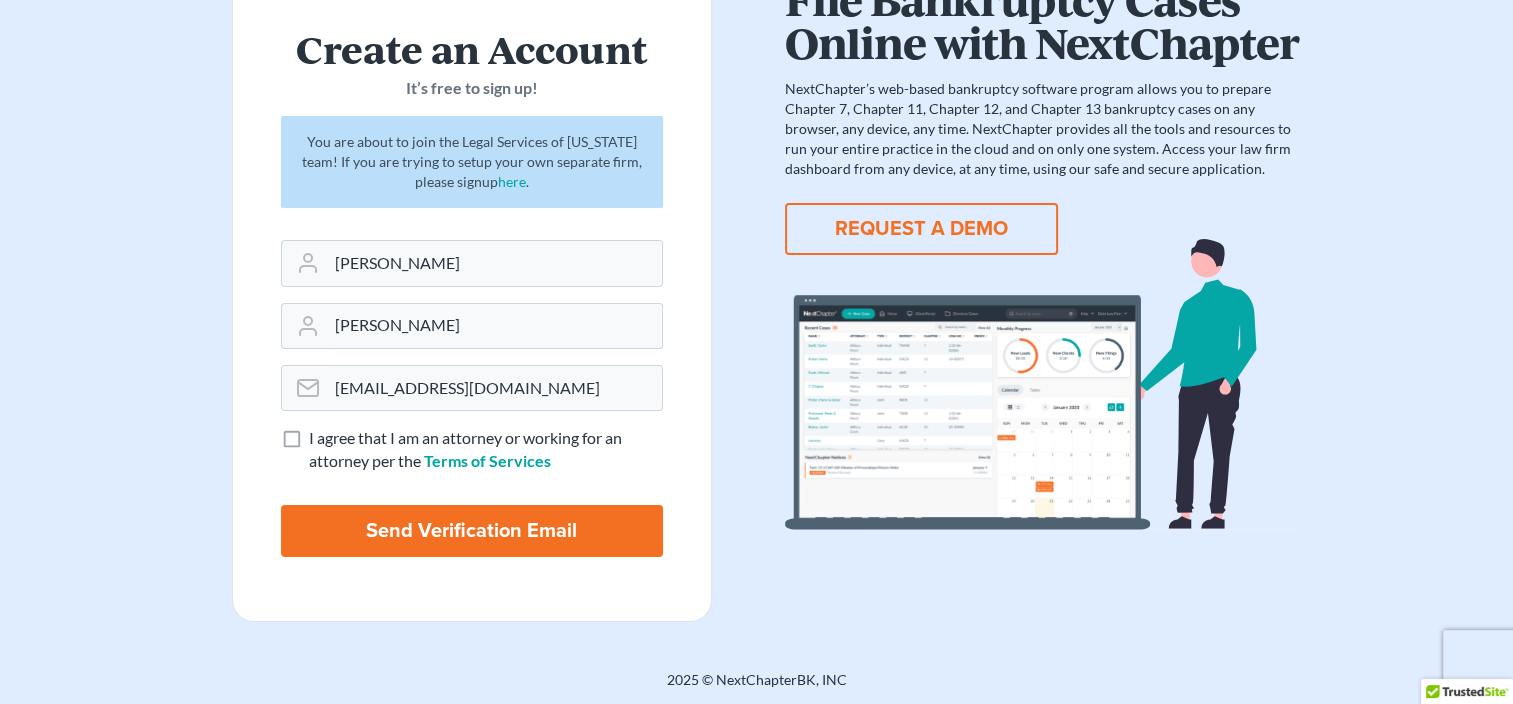 click on "I agree that I am an attorney or working for an attorney per the   Terms of Services" at bounding box center [486, 450] 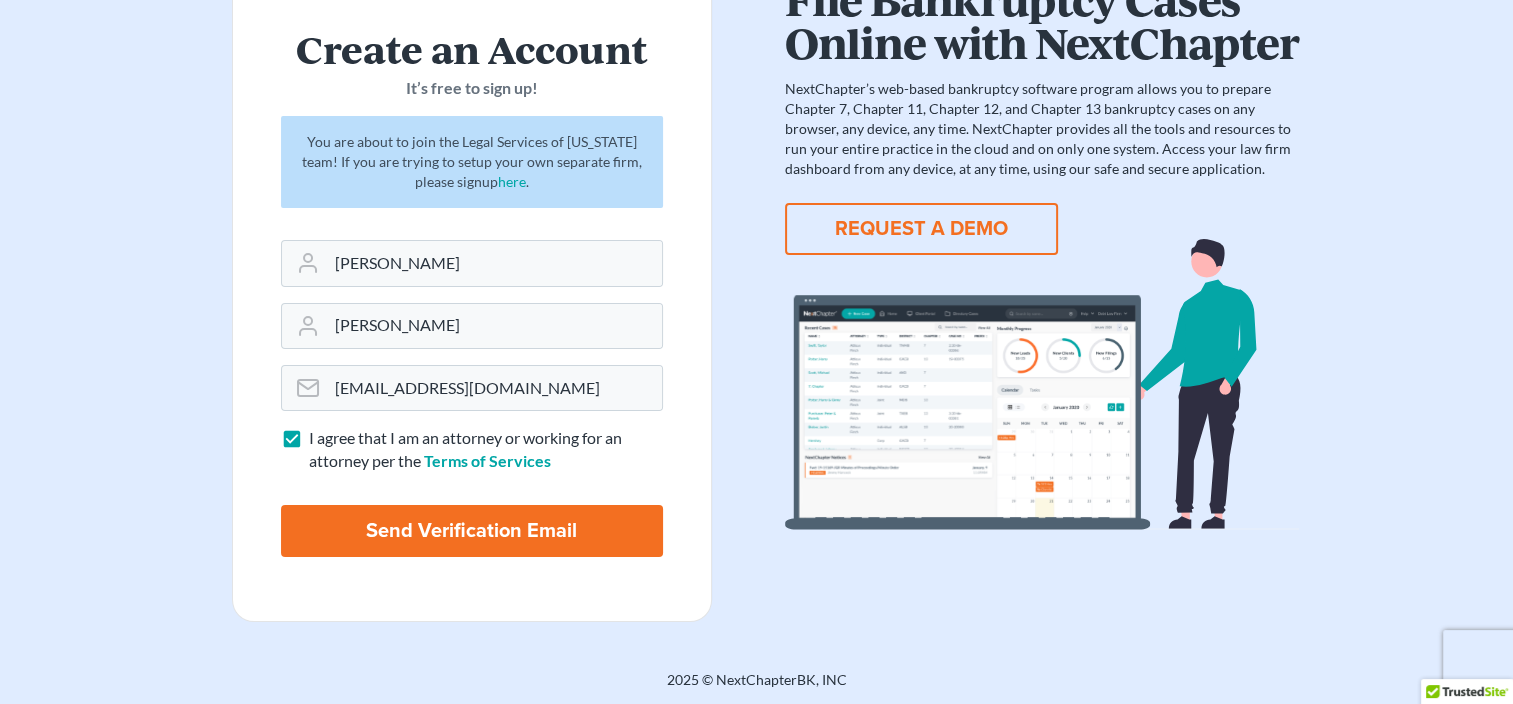 click on "Send Verification Email" at bounding box center (472, 531) 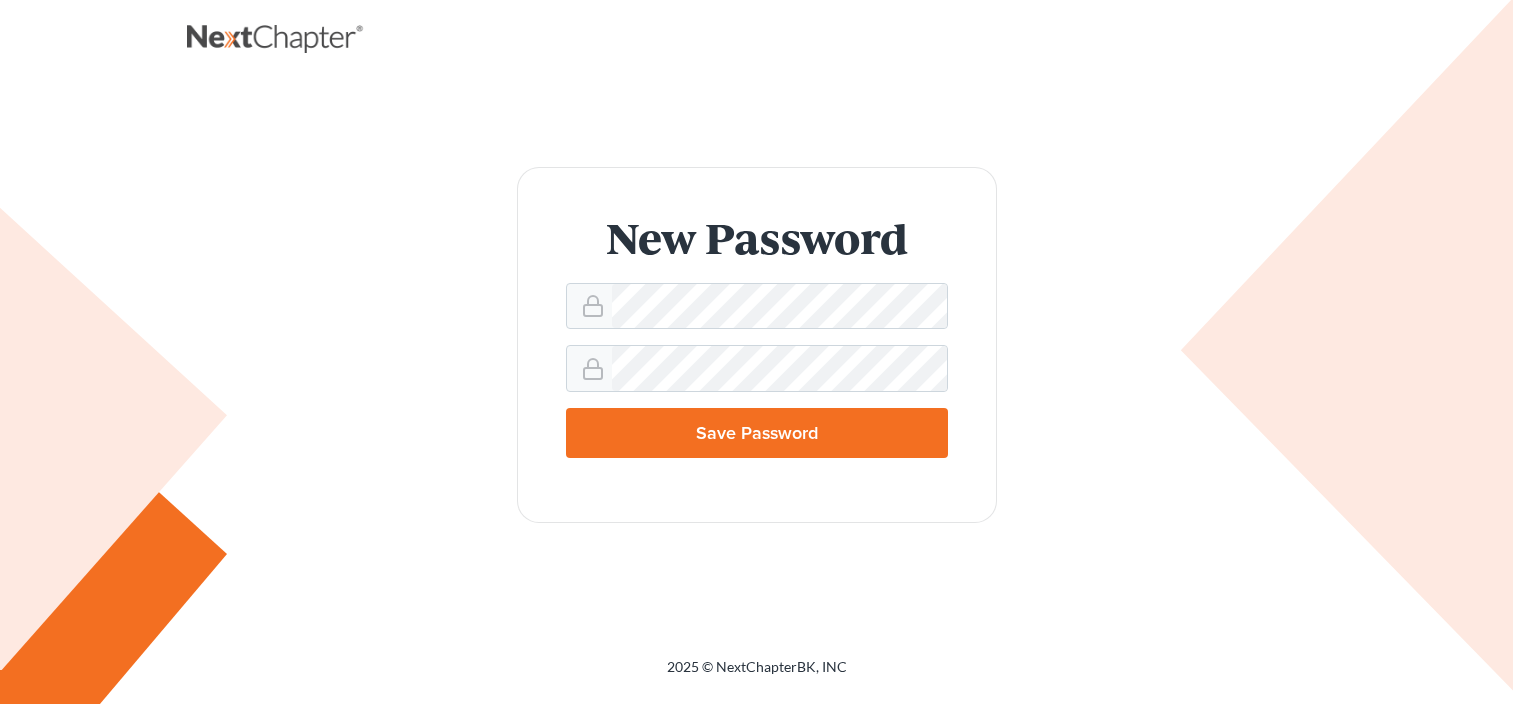scroll, scrollTop: 0, scrollLeft: 0, axis: both 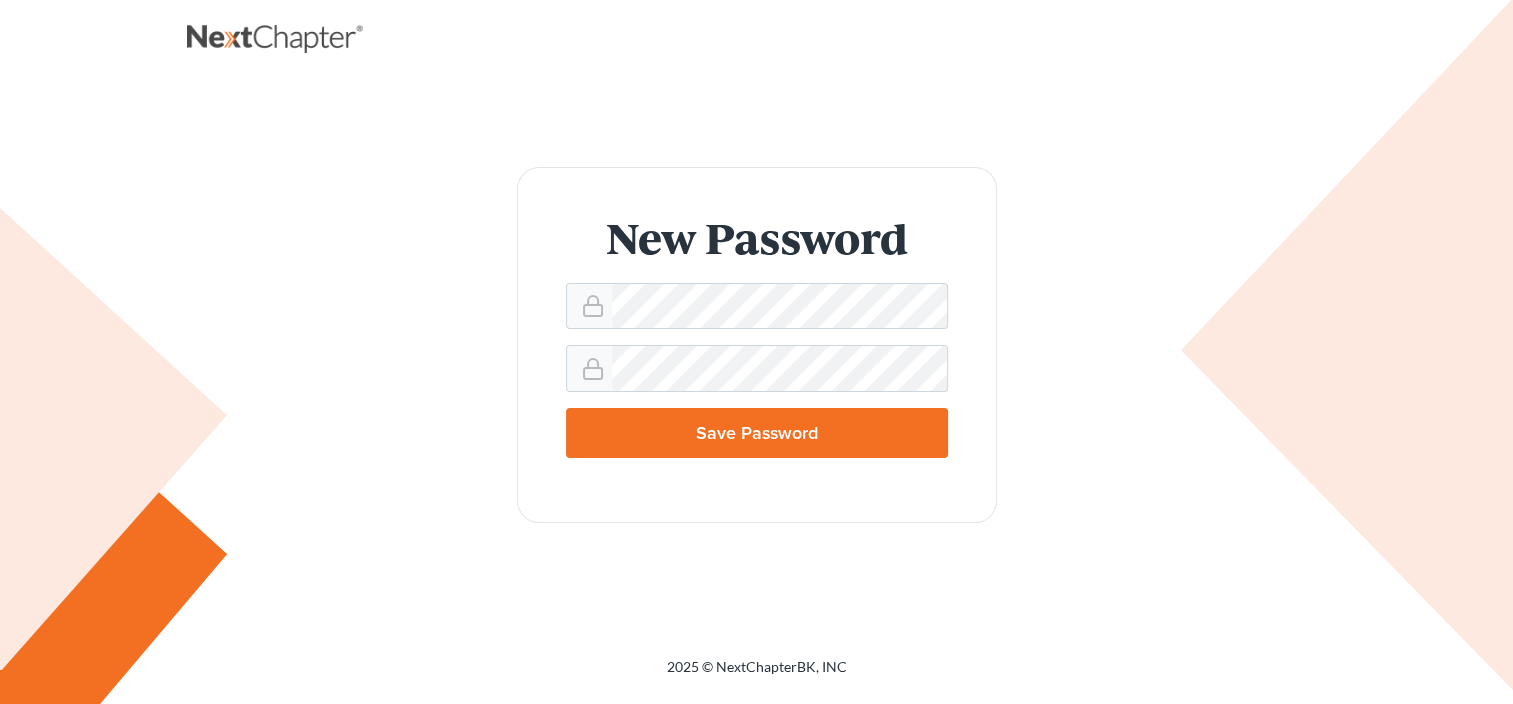 click on "Save Password" at bounding box center [757, 433] 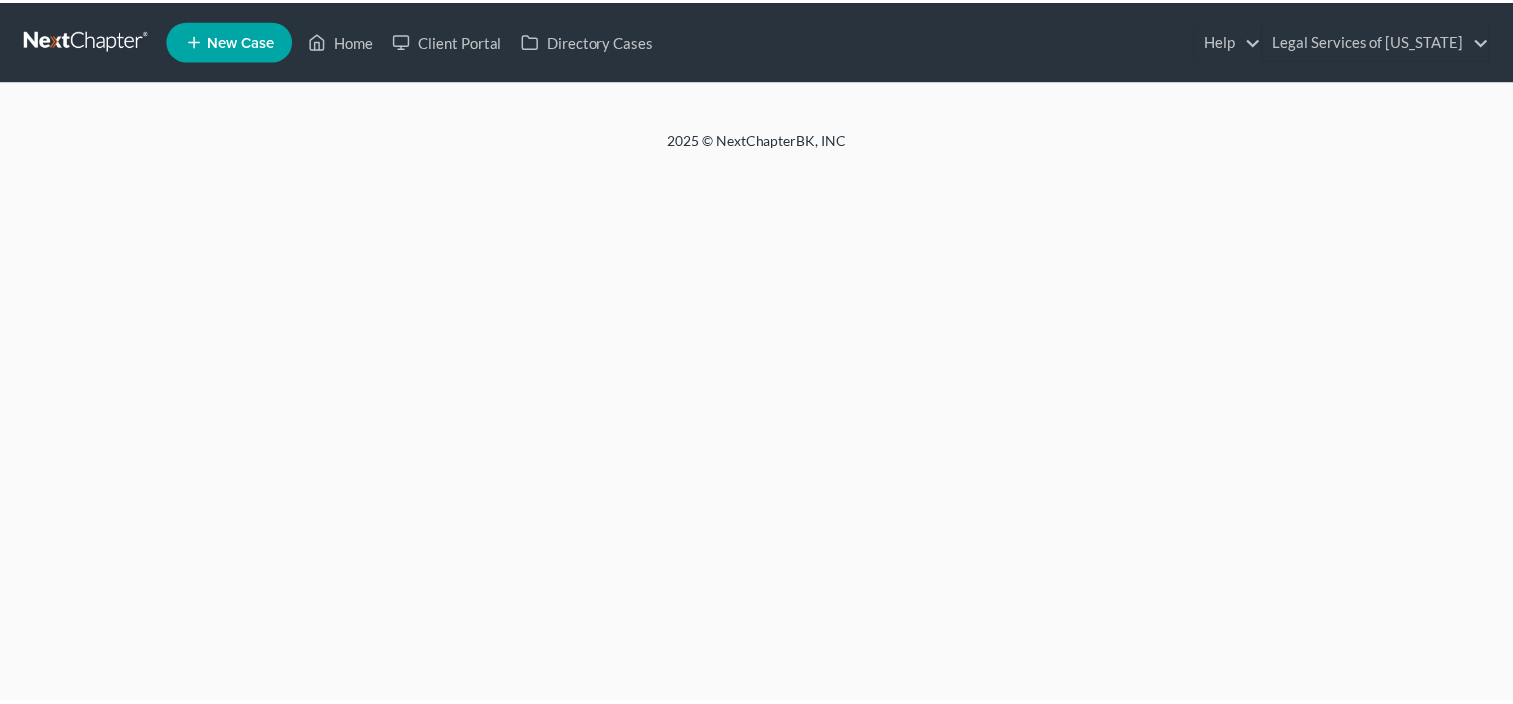 scroll, scrollTop: 0, scrollLeft: 0, axis: both 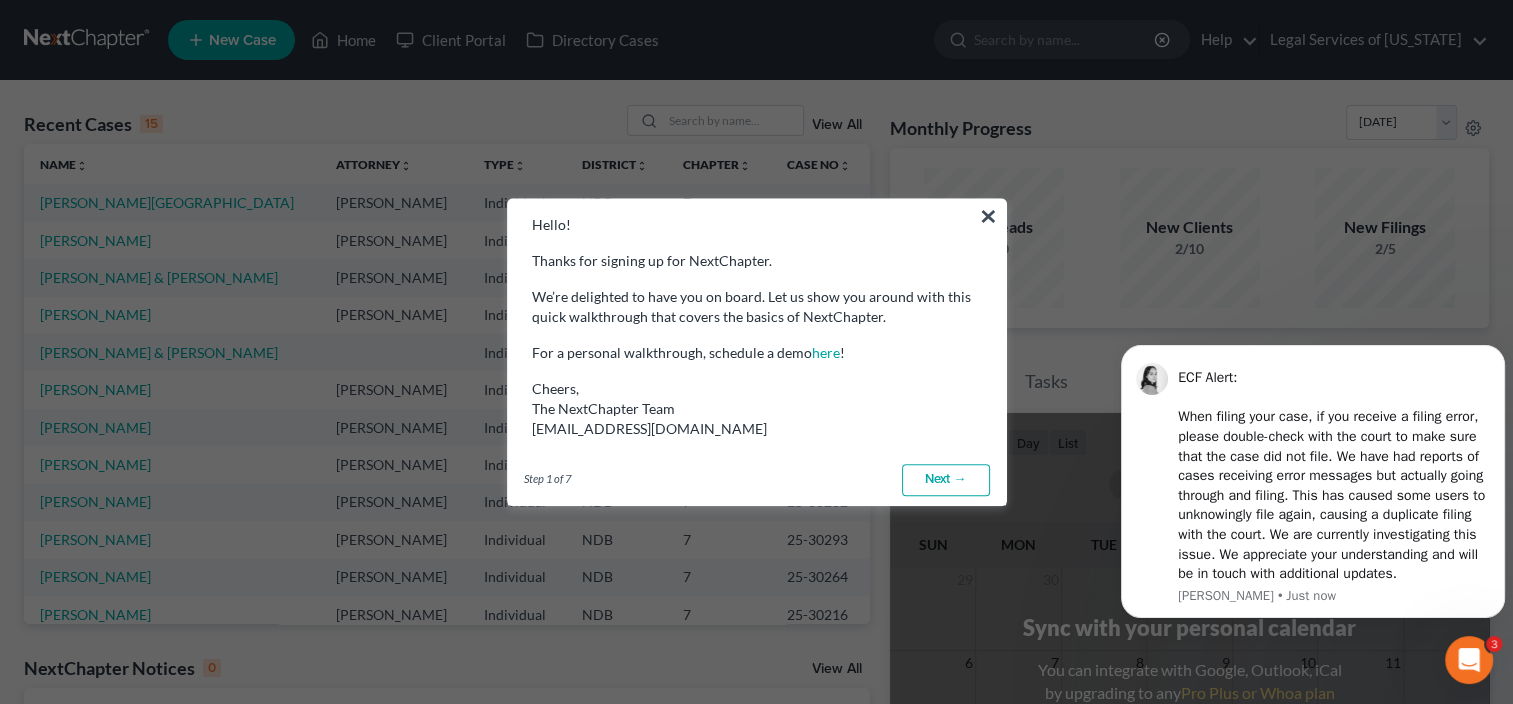 click on "Next →" at bounding box center (946, 480) 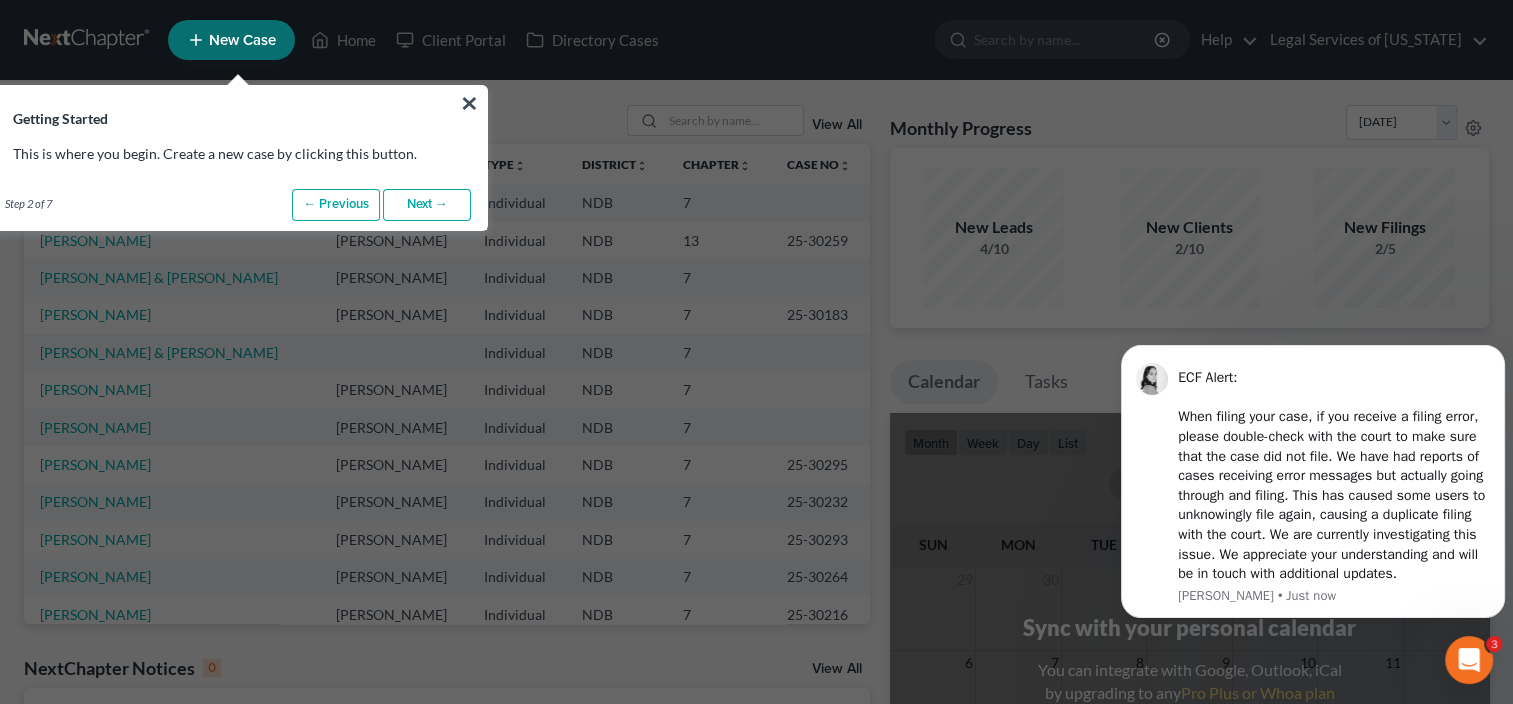click on "Next →" at bounding box center (427, 205) 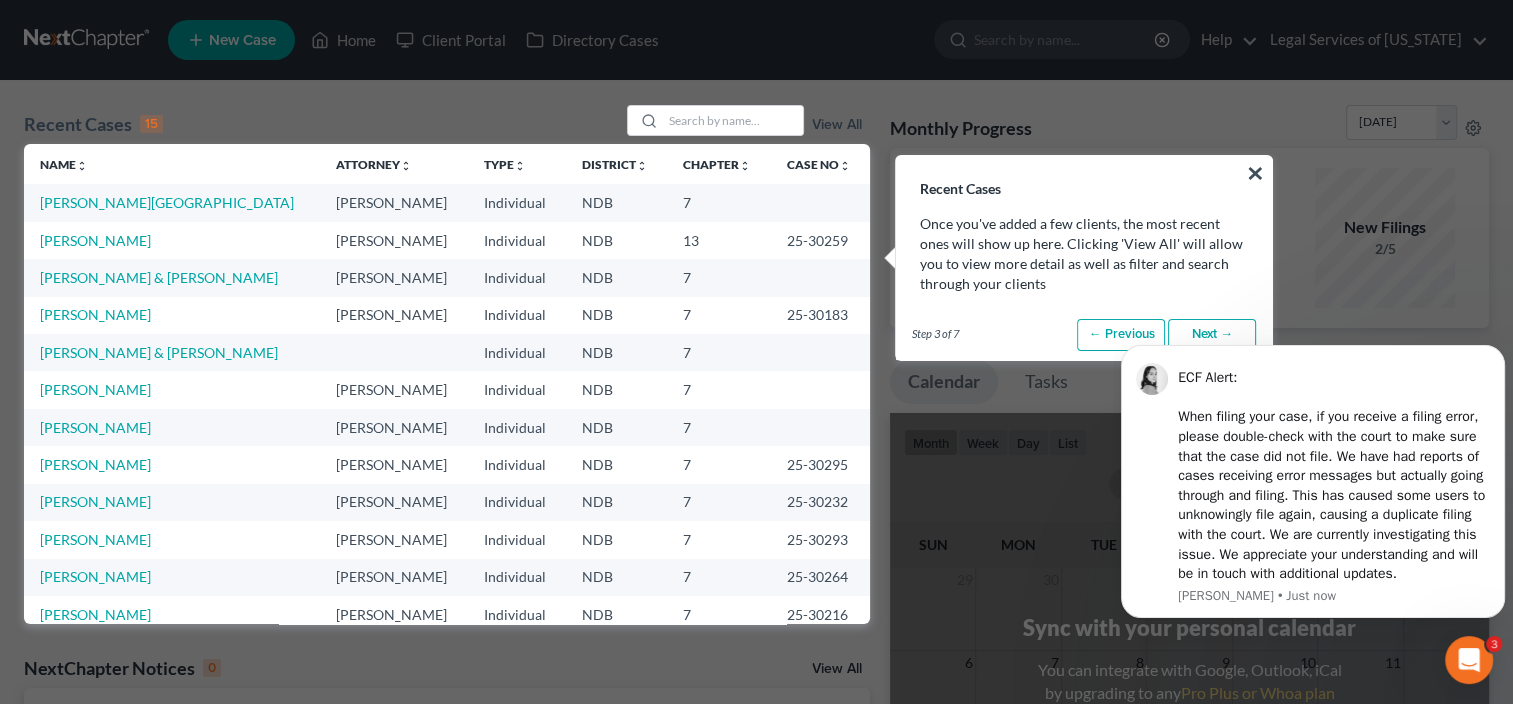 click on "ECF Alert : ​ When filing your case, if you receive a filing error, please double-check with the court to make sure that the case did not file. We have had reports of cases receiving error messages but actually going through and filing. This has caused some users to unknowingly file again, causing a duplicate filing with the court. We are currently investigating this issue. We appreciate your understanding and will be in touch with additional updates. Lindsey • Just now" at bounding box center (1313, 483) 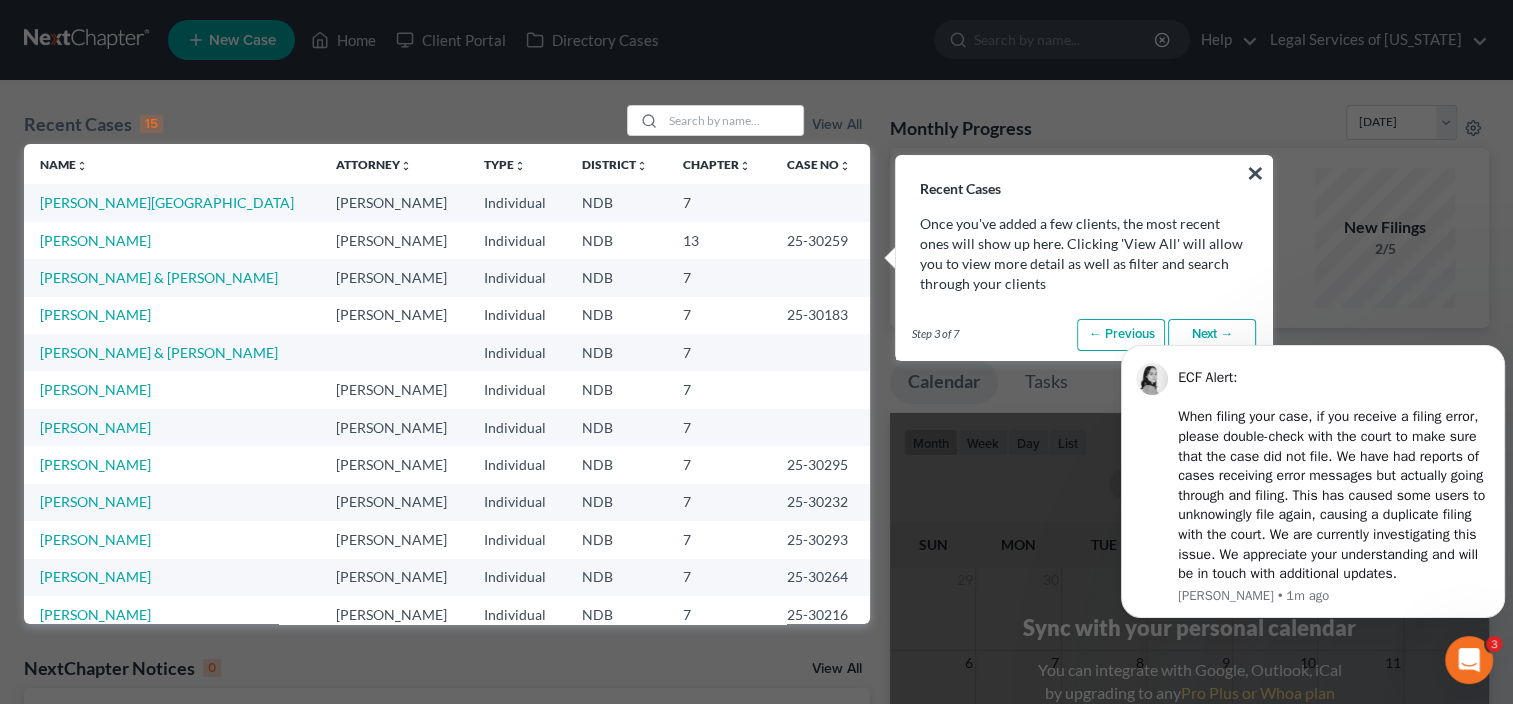 click on "ECF Alert : ​ When filing your case, if you receive a filing error, please double-check with the court to make sure that the case did not file. We have had reports of cases receiving error messages but actually going through and filing. This has caused some users to unknowingly file again, causing a duplicate filing with the court. We are currently investigating this issue. We appreciate your understanding and will be in touch with additional updates. Lindsey • 1m ago" at bounding box center (1313, 483) 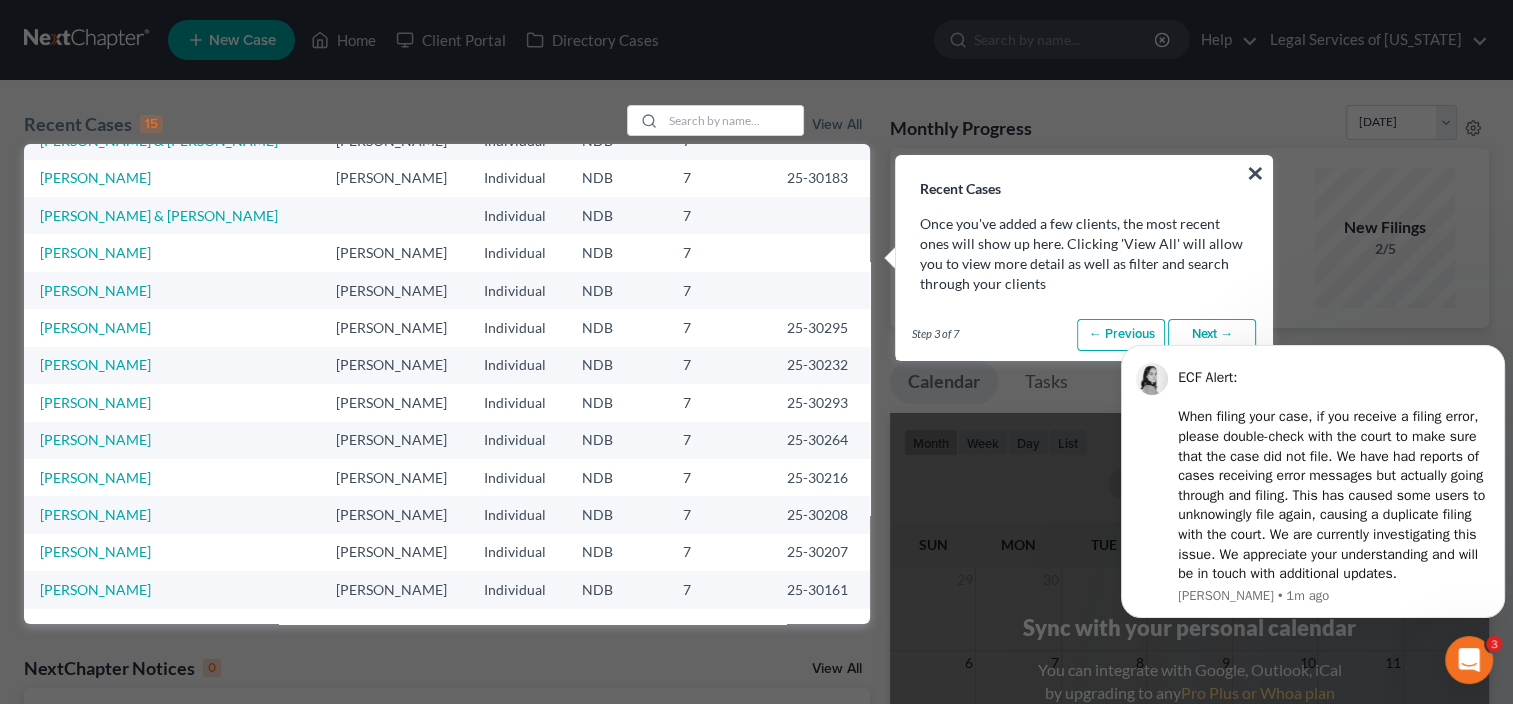 scroll, scrollTop: 0, scrollLeft: 0, axis: both 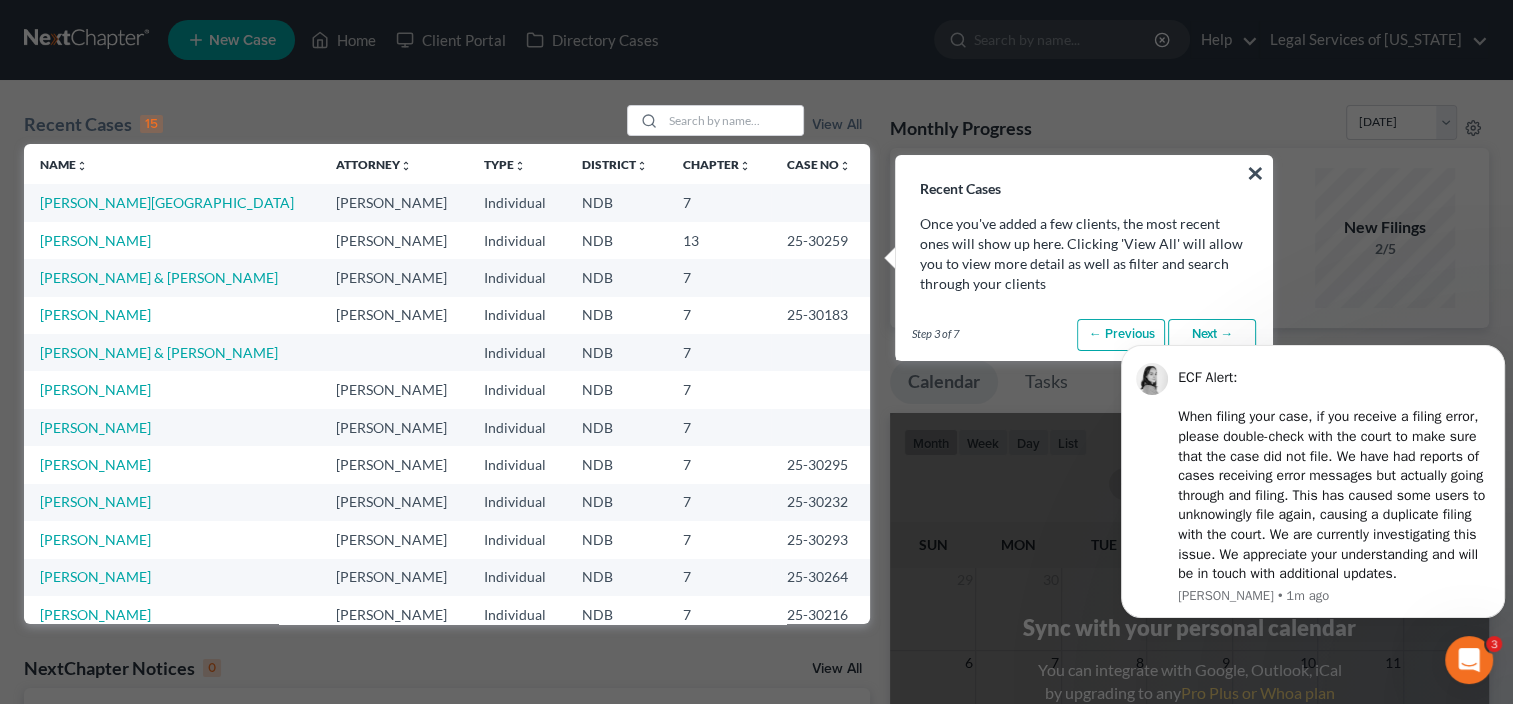 click on "ECF Alert : ​ When filing your case, if you receive a filing error, please double-check with the court to make sure that the case did not file. We have had reports of cases receiving error messages but actually going through and filing. This has caused some users to unknowingly file again, causing a duplicate filing with the court. We are currently investigating this issue. We appreciate your understanding and will be in touch with additional updates. Lindsey • 1m ago" at bounding box center [1313, 483] 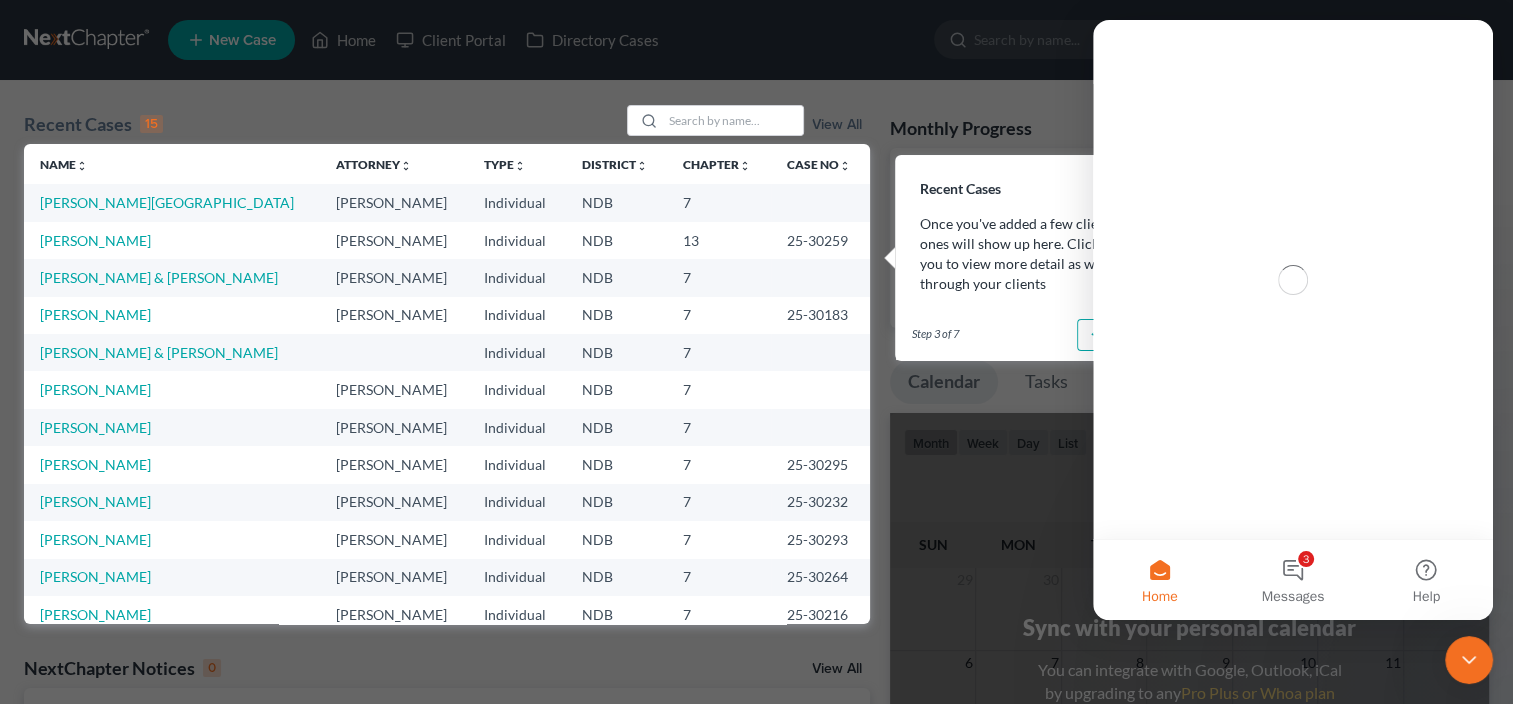 scroll, scrollTop: 0, scrollLeft: 0, axis: both 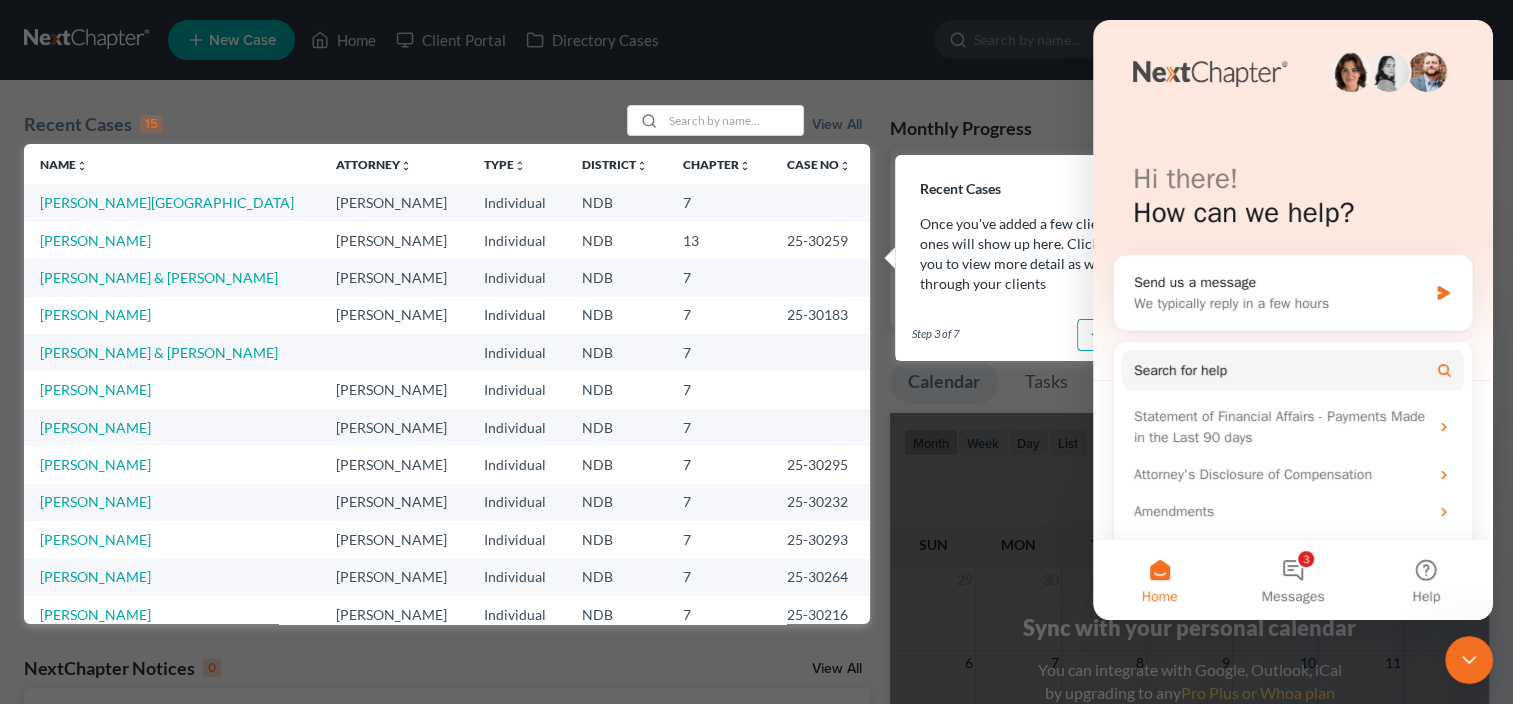click on "Once you've added a few clients, the most recent ones will show up here. Clicking 'View All' will allow you to view more detail as well as filter and search through your clients" at bounding box center [1084, 254] 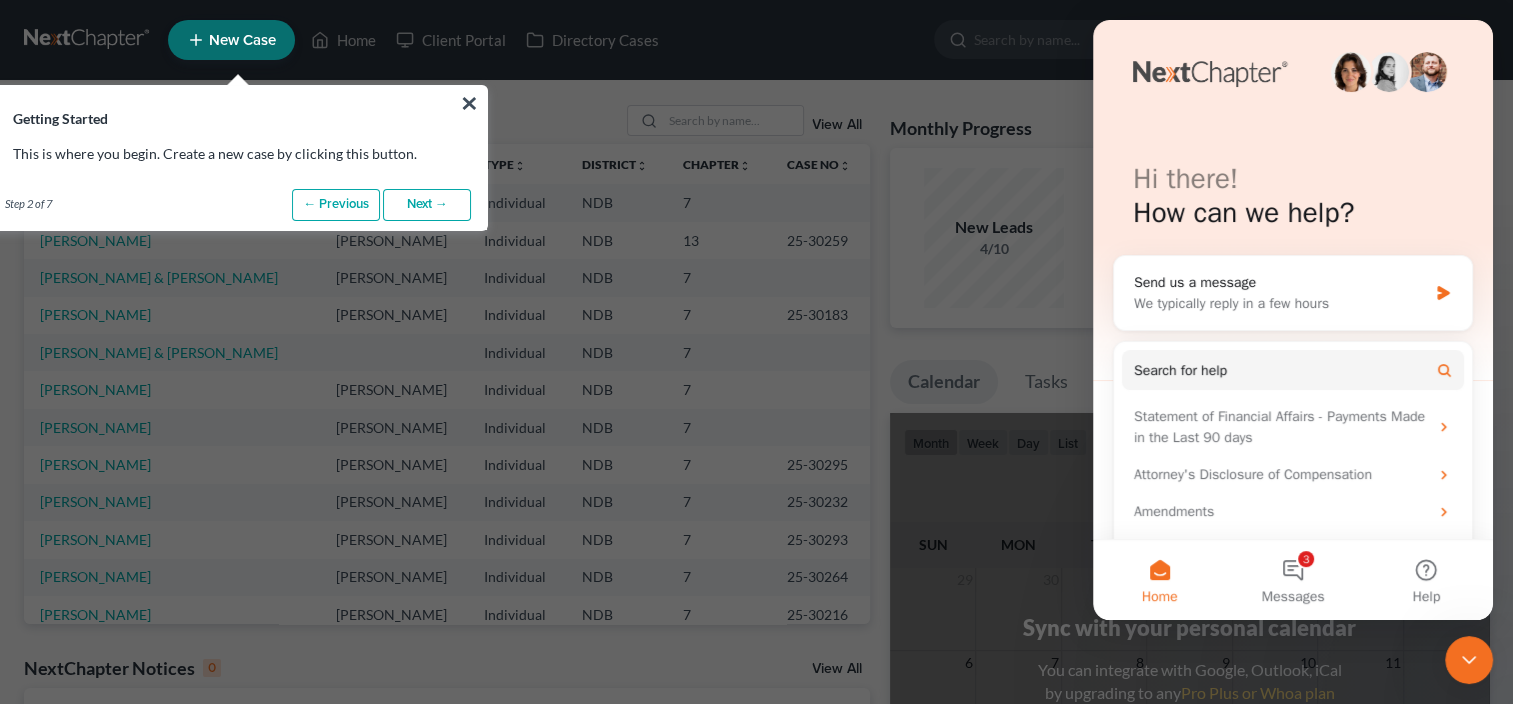 click on "Next →" at bounding box center [427, 205] 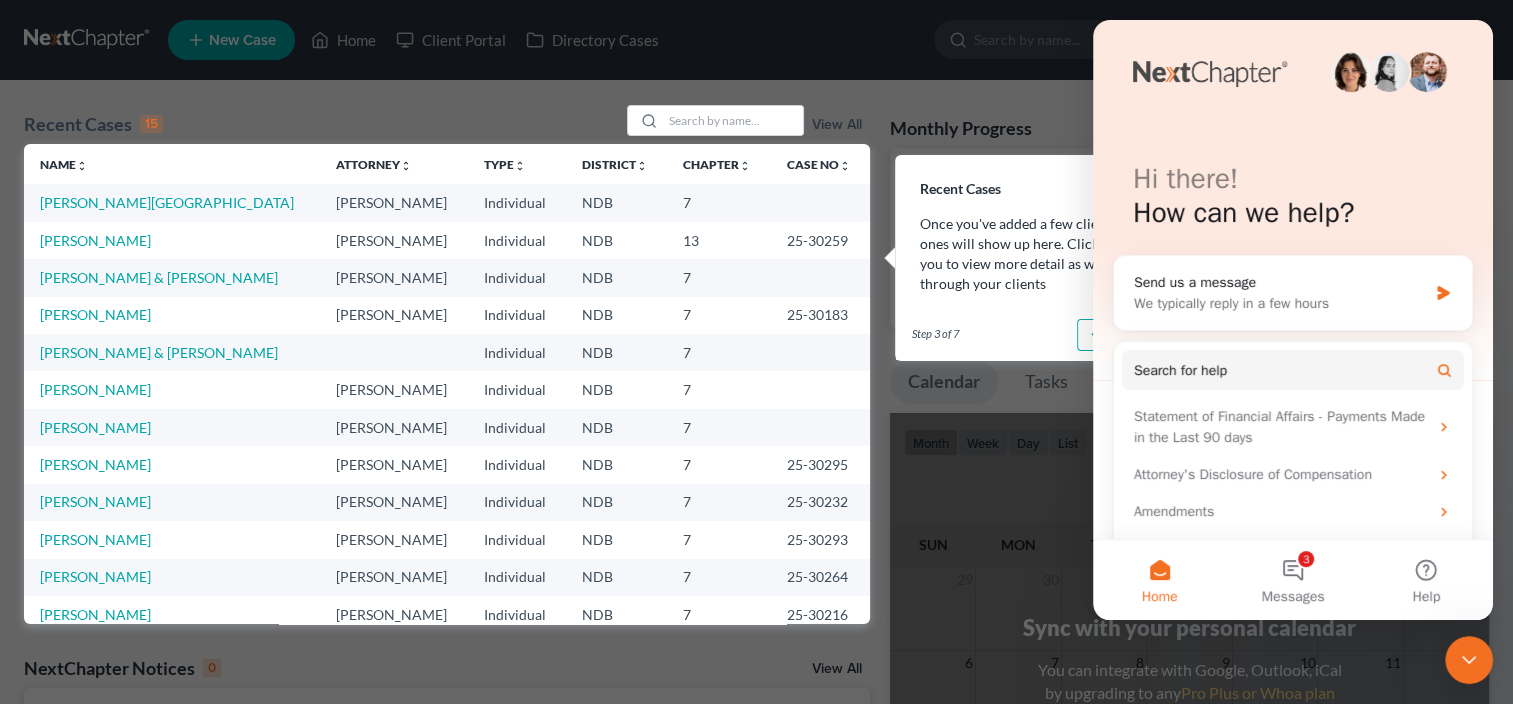 click at bounding box center (1469, 660) 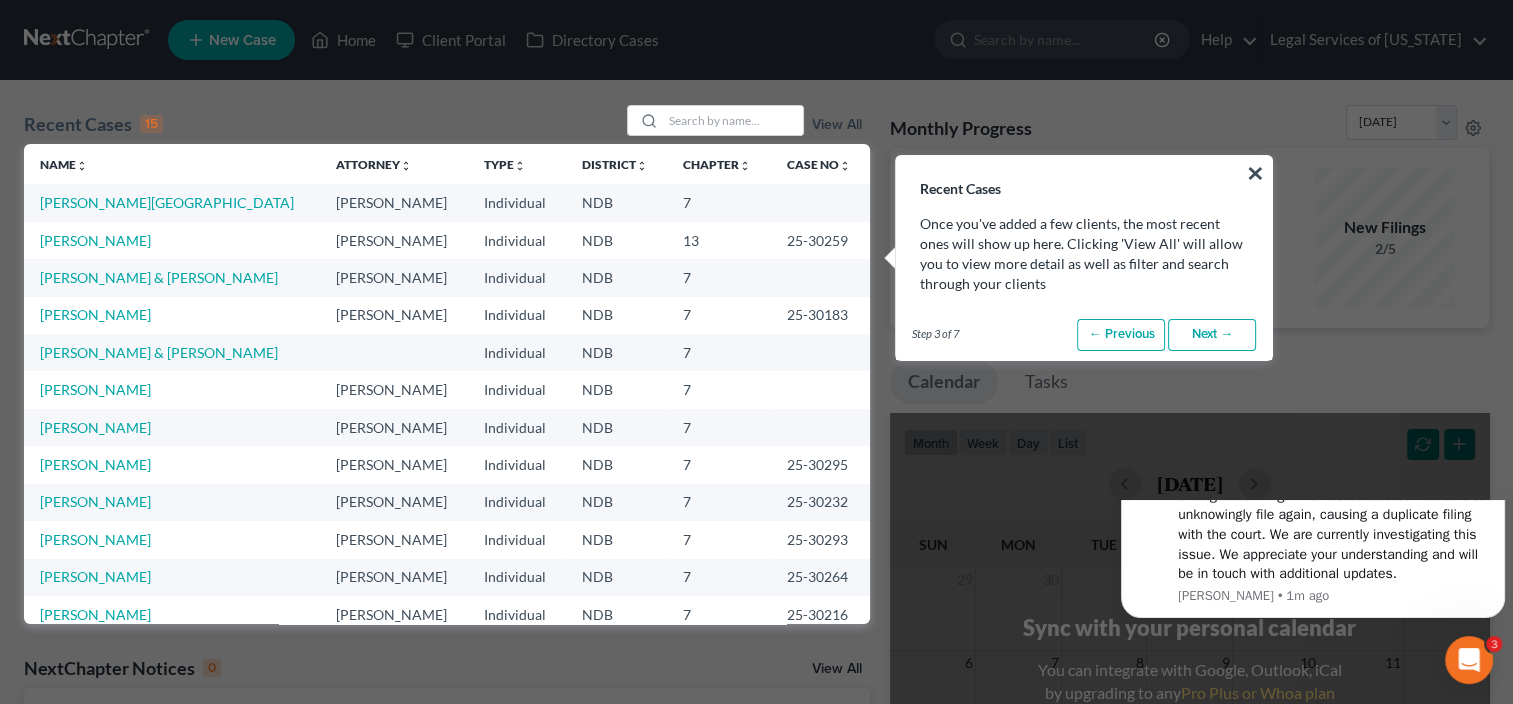 scroll, scrollTop: 0, scrollLeft: 0, axis: both 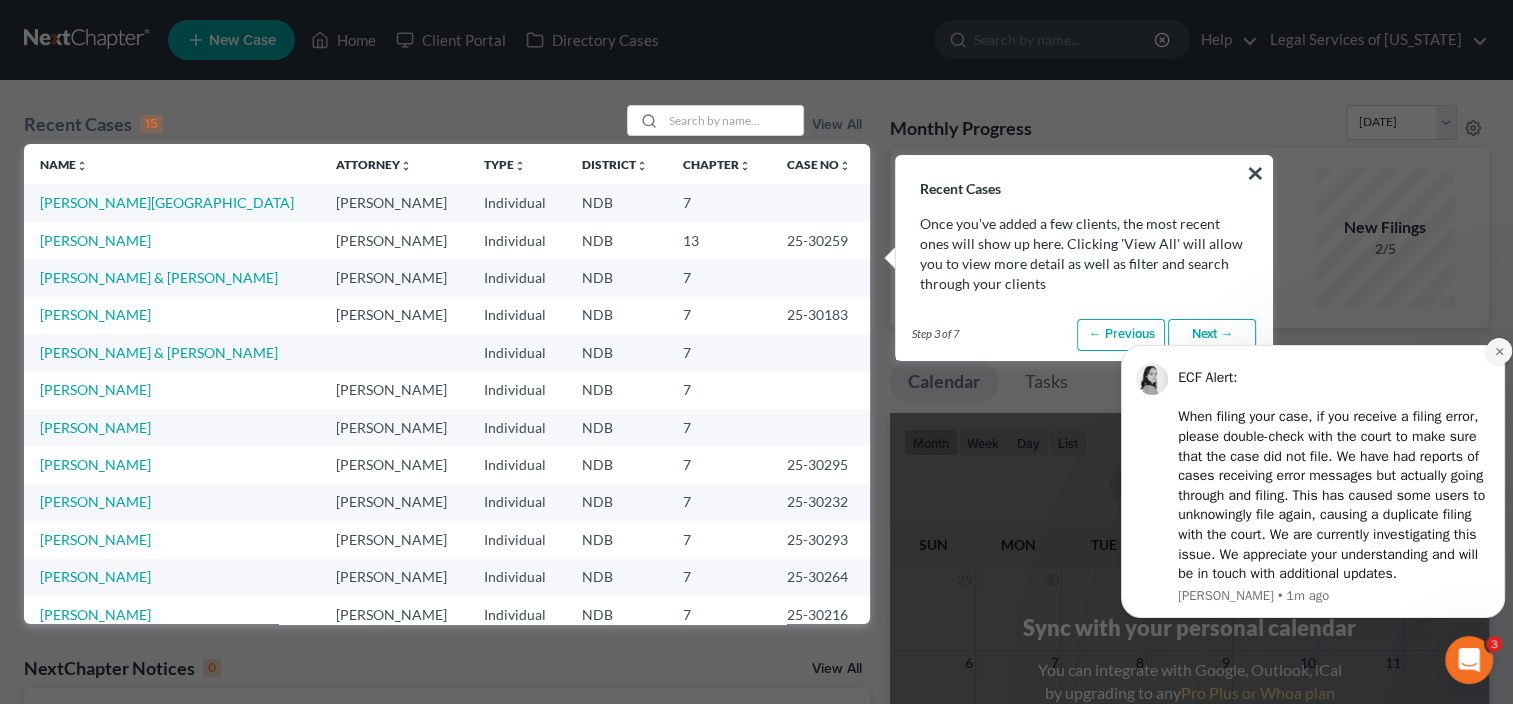 click at bounding box center [1499, 351] 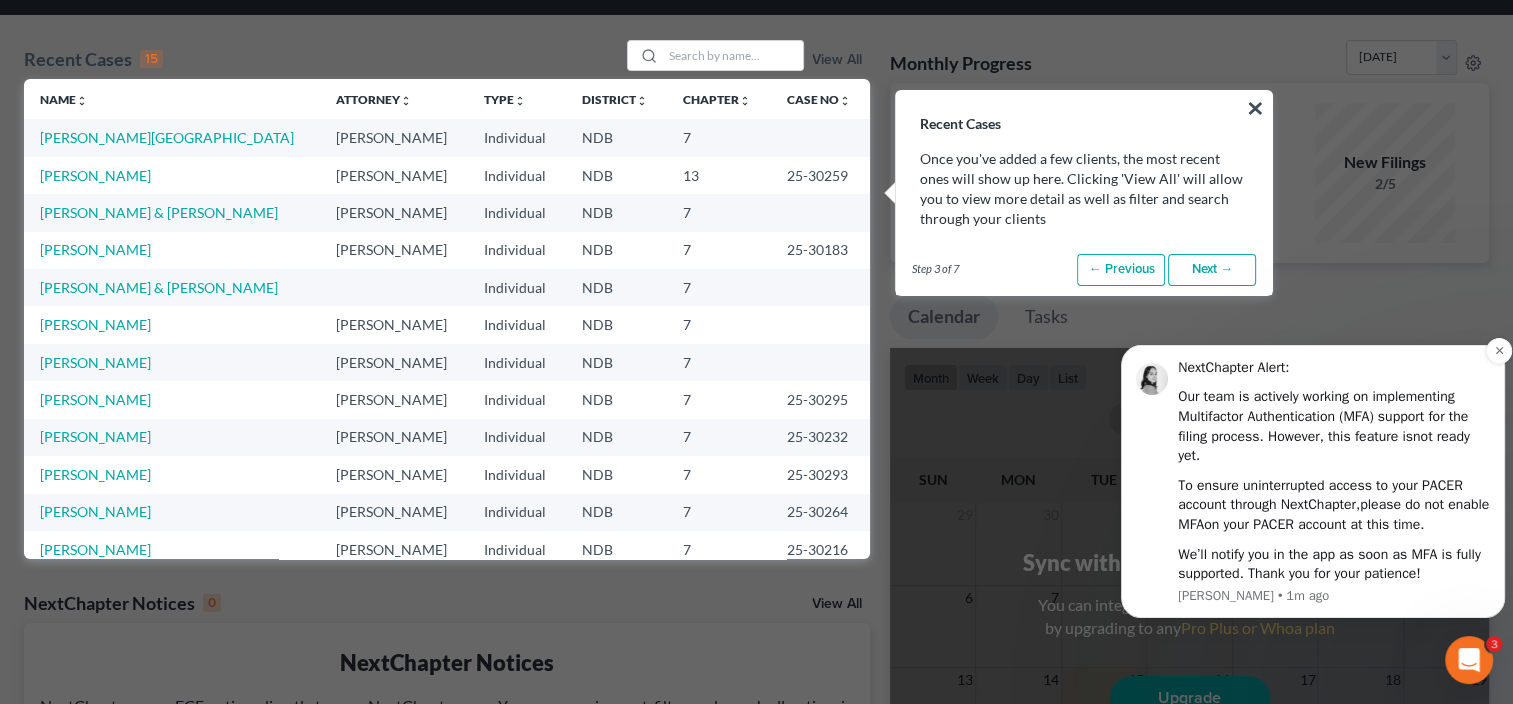 scroll, scrollTop: 100, scrollLeft: 0, axis: vertical 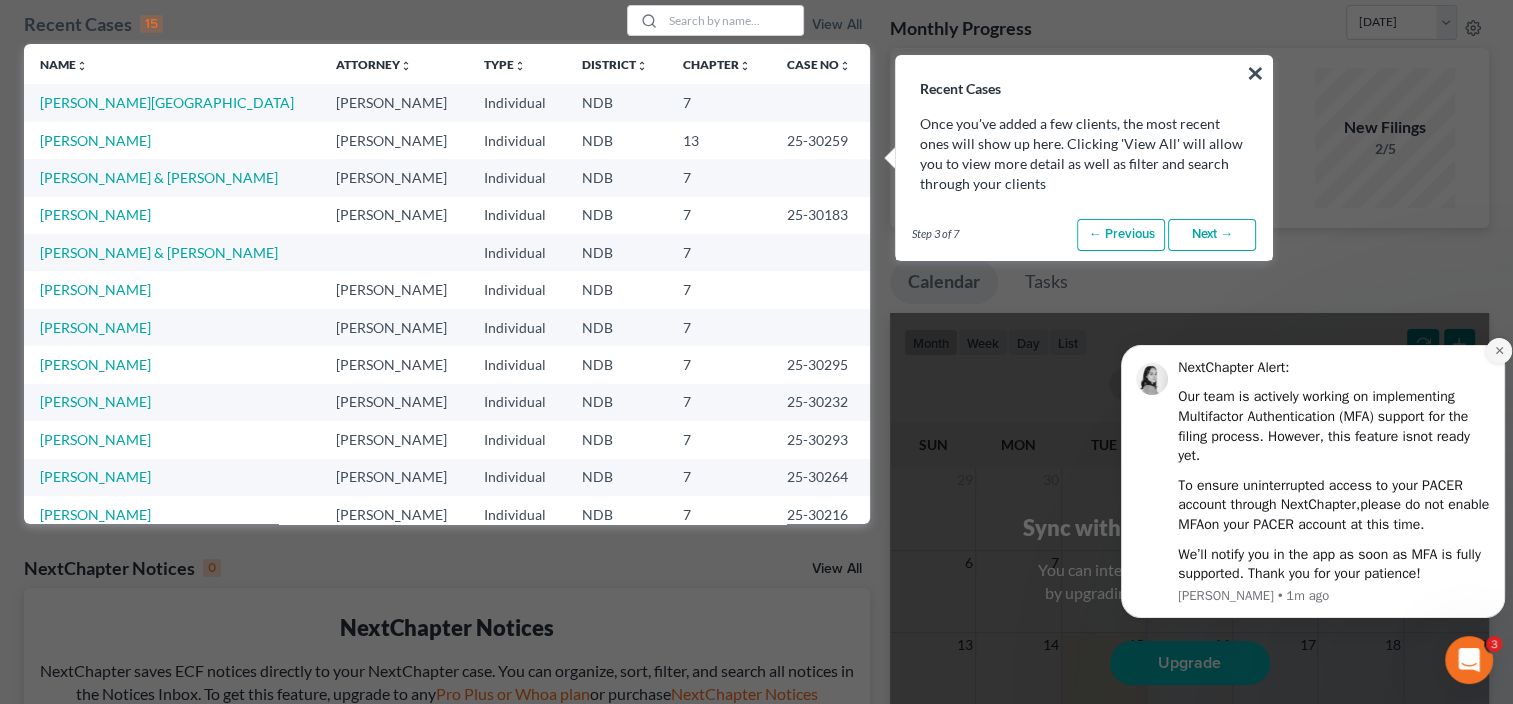 click 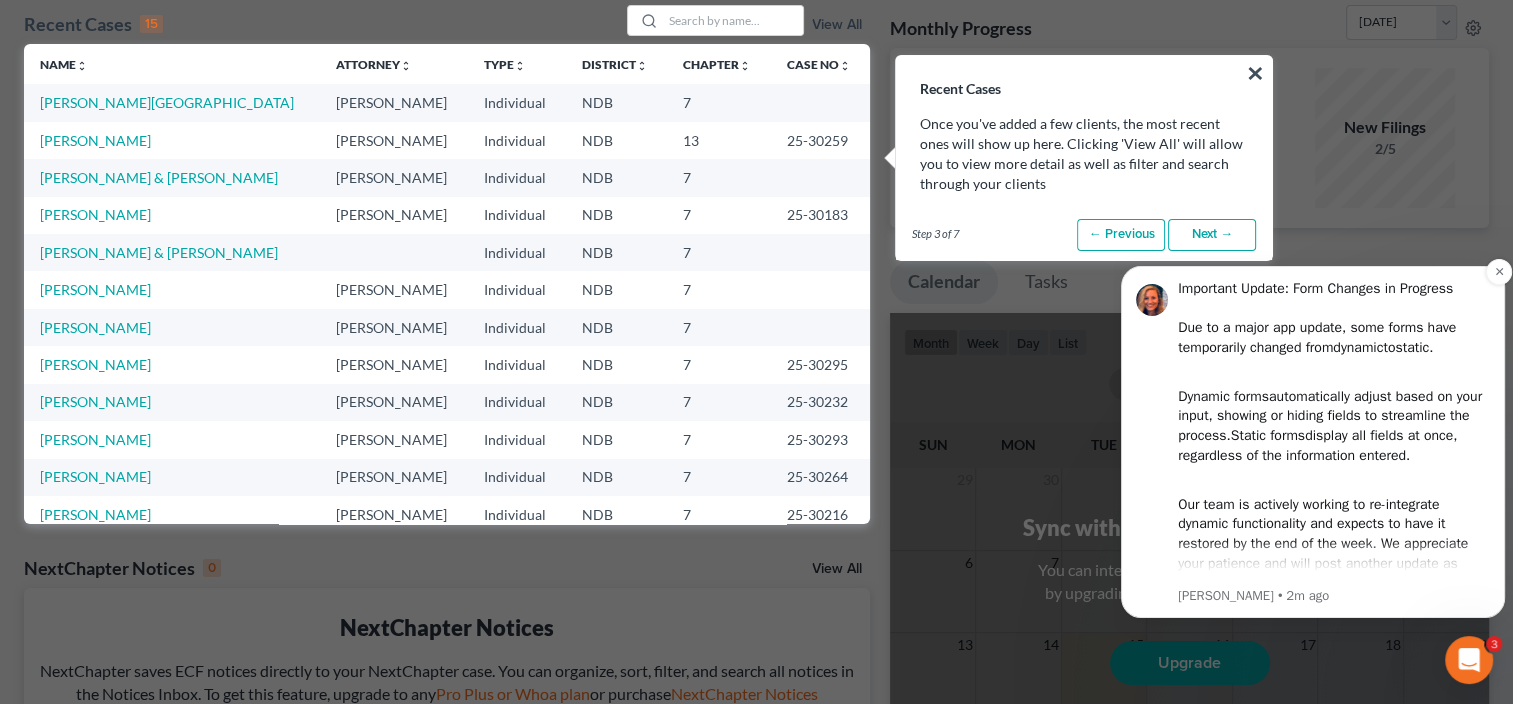 scroll, scrollTop: 14, scrollLeft: 0, axis: vertical 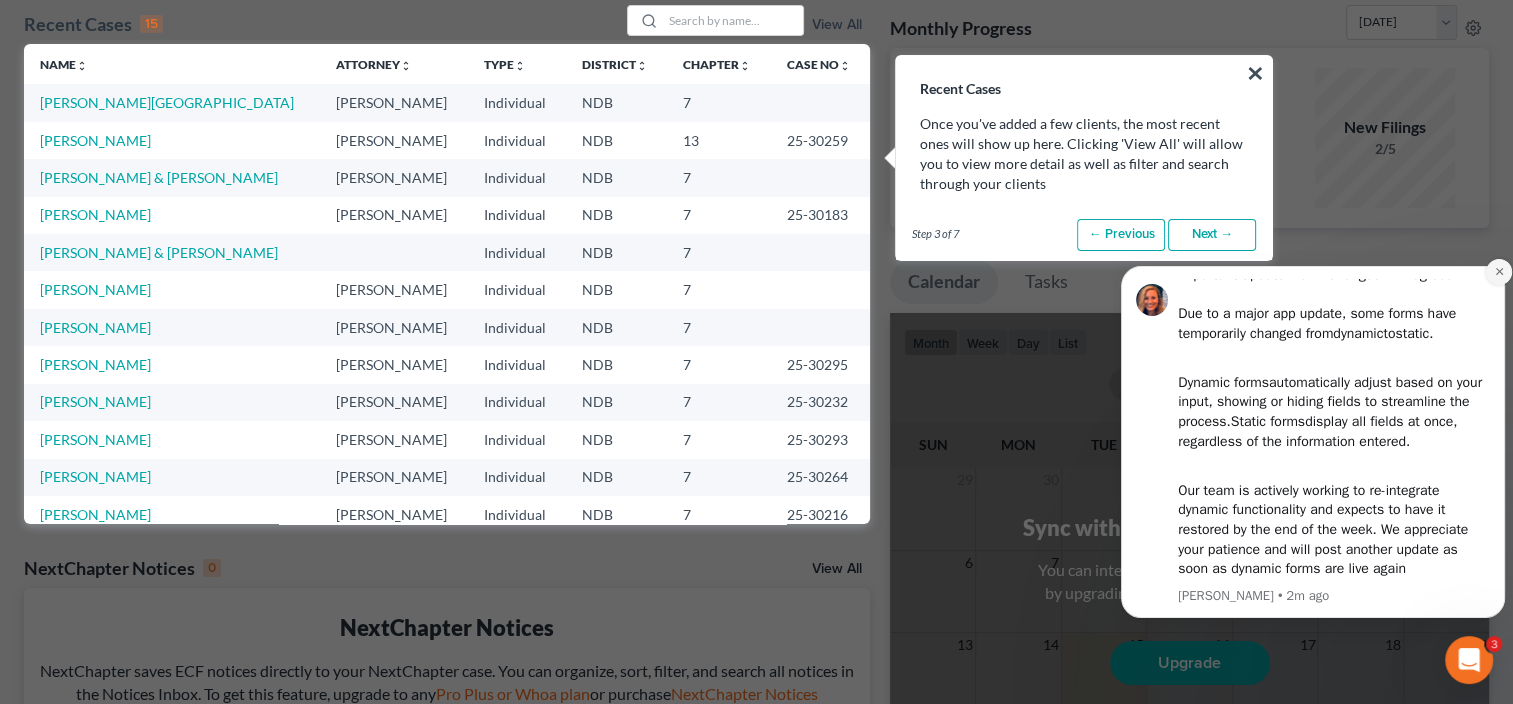 click 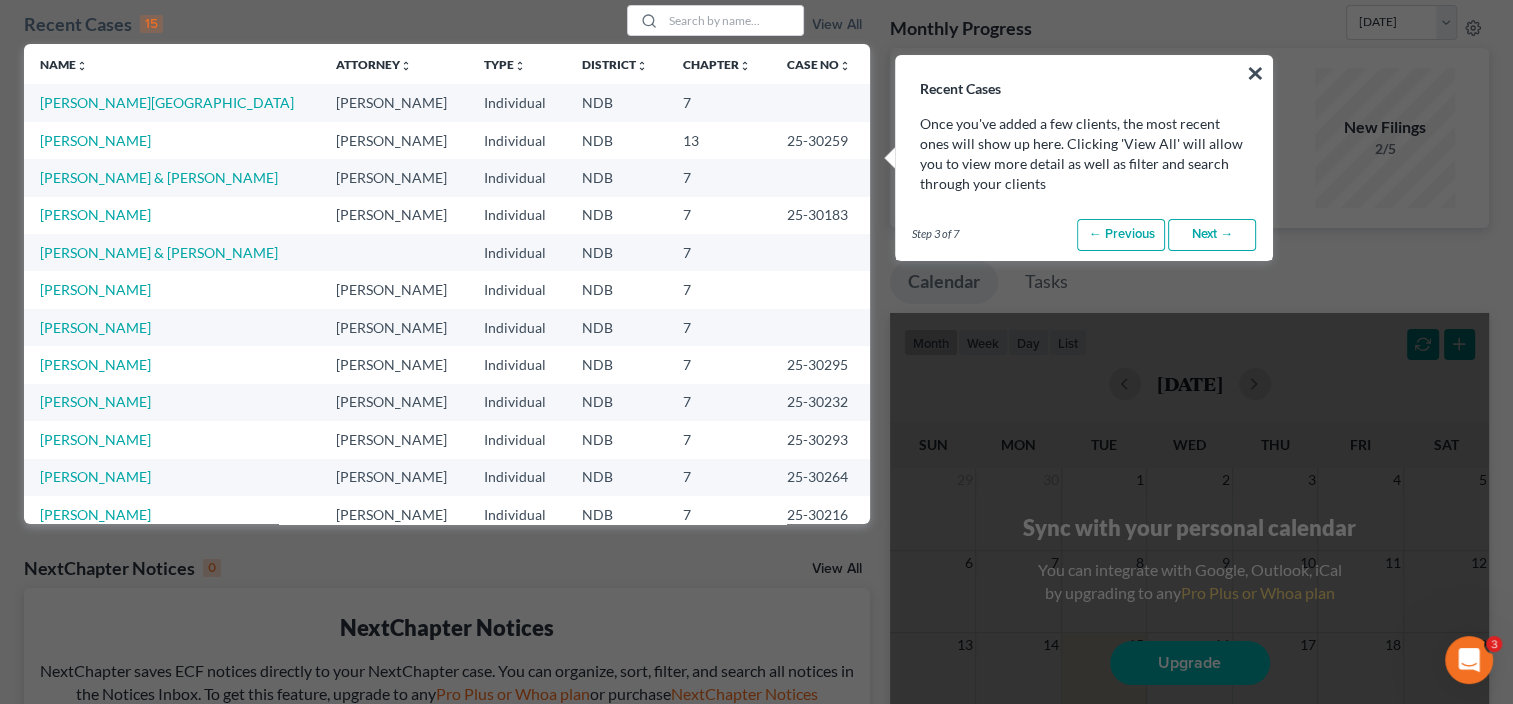 scroll, scrollTop: 0, scrollLeft: 0, axis: both 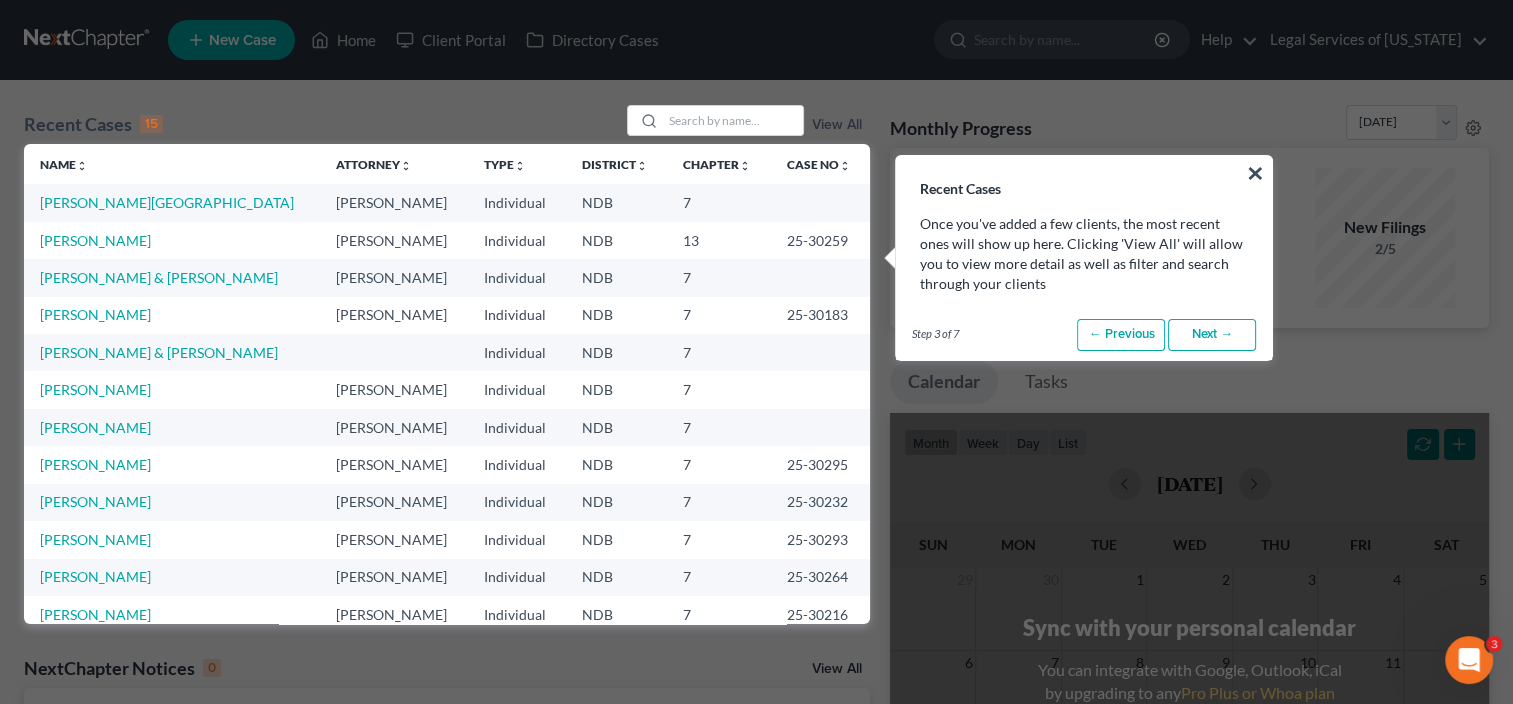 click on "Next →" at bounding box center (1212, 335) 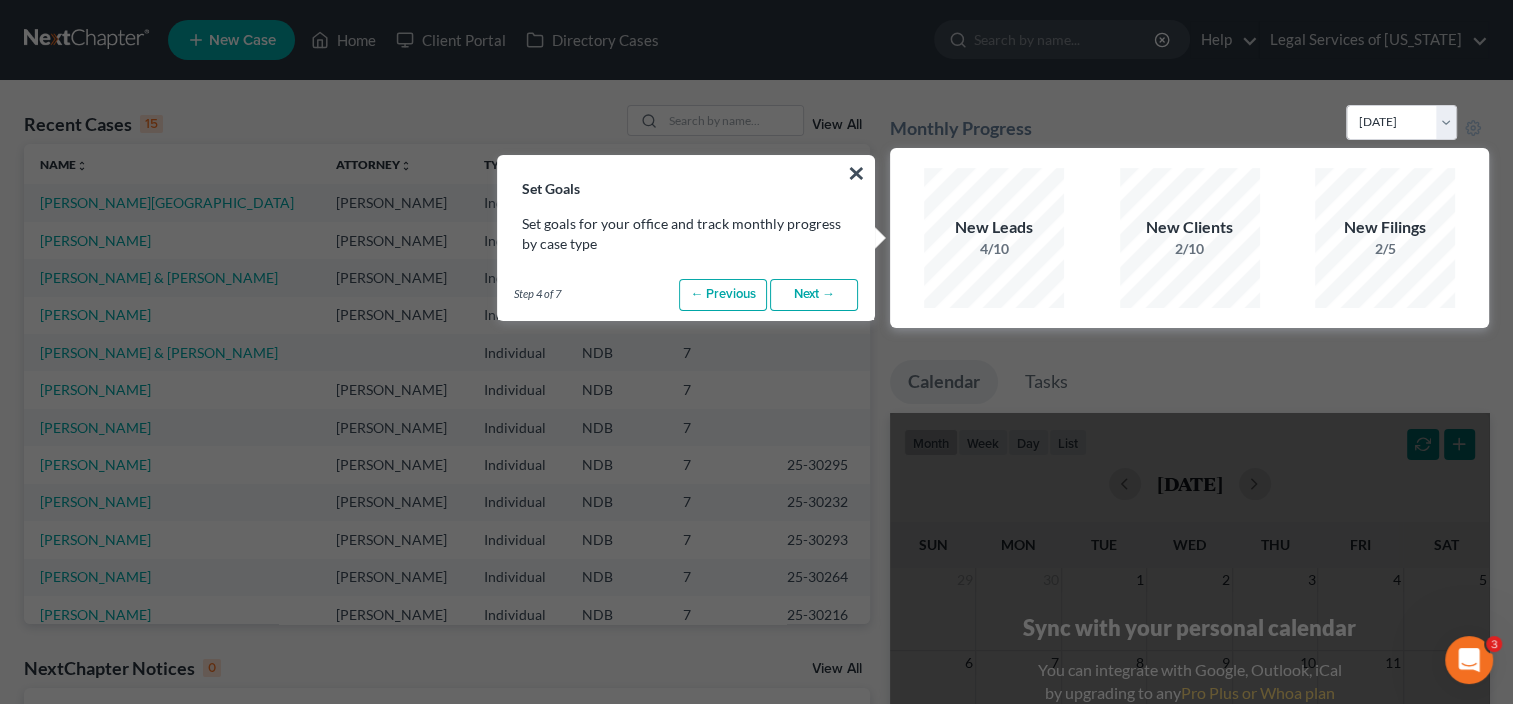 click on "Next →" at bounding box center (814, 295) 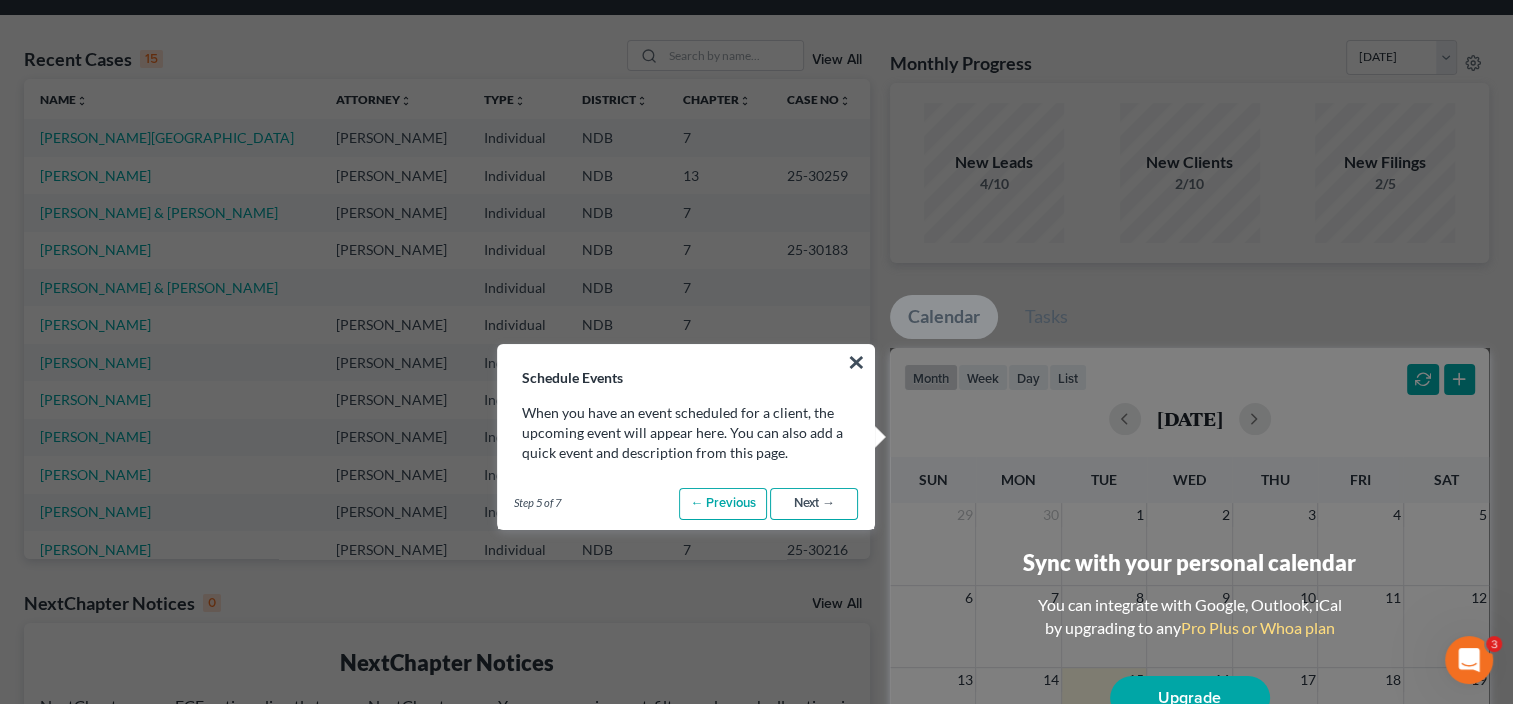scroll, scrollTop: 100, scrollLeft: 0, axis: vertical 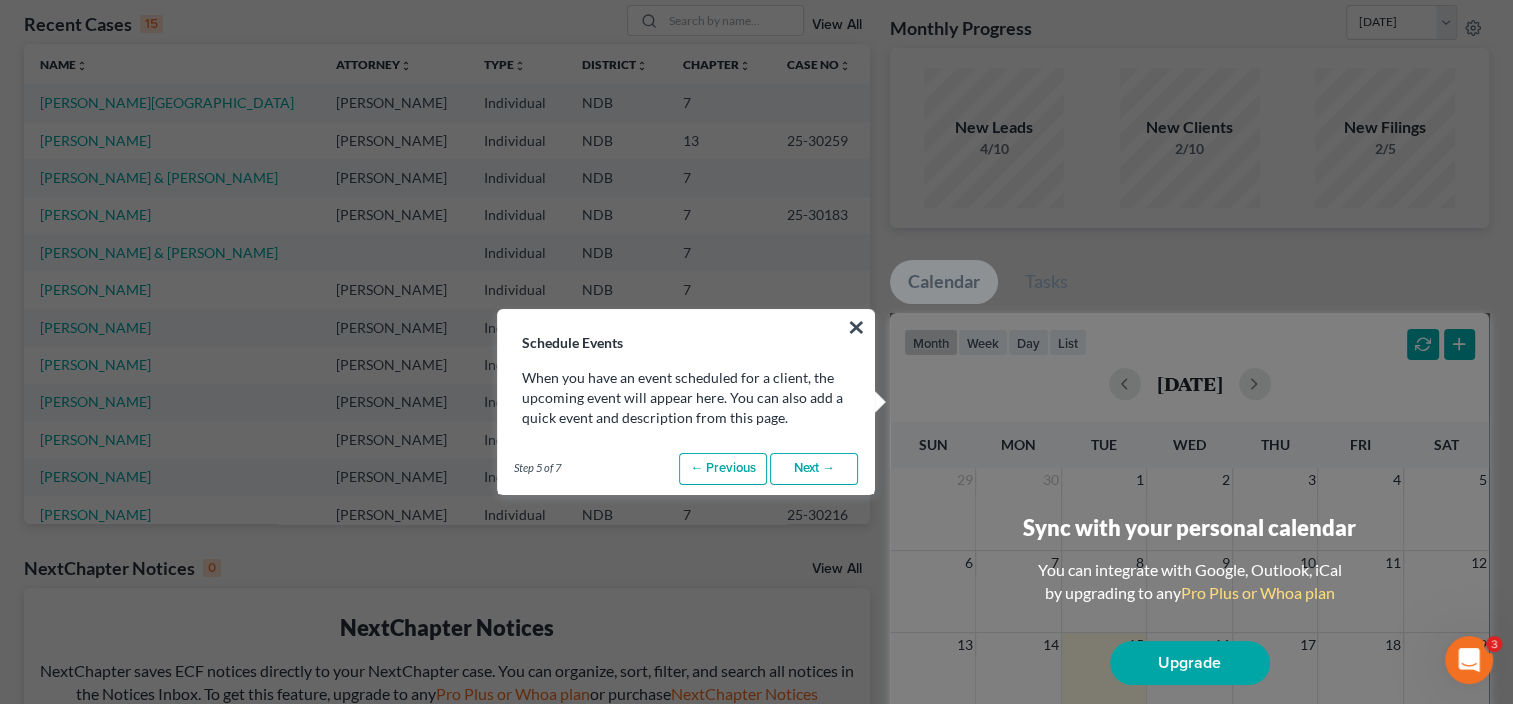 click on "Next →" at bounding box center [814, 469] 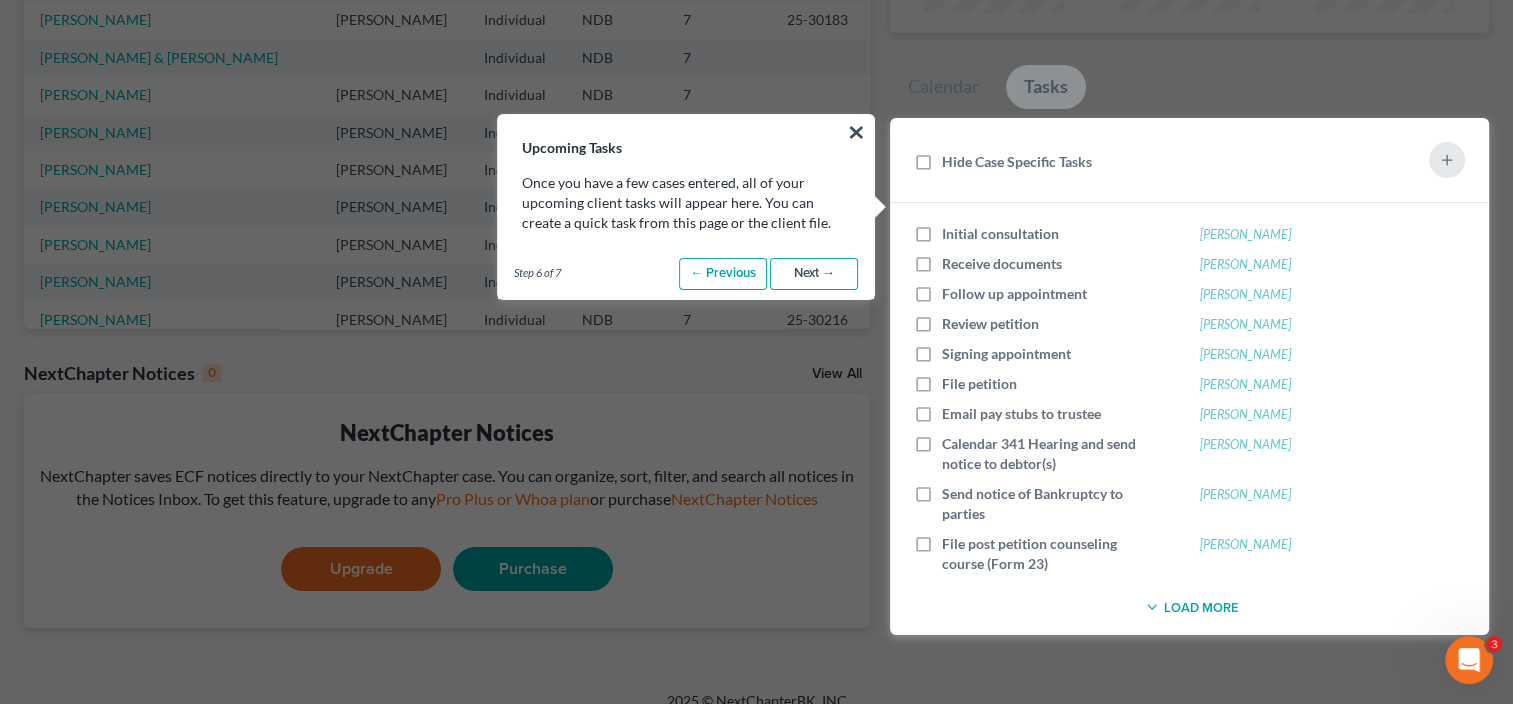 scroll, scrollTop: 300, scrollLeft: 0, axis: vertical 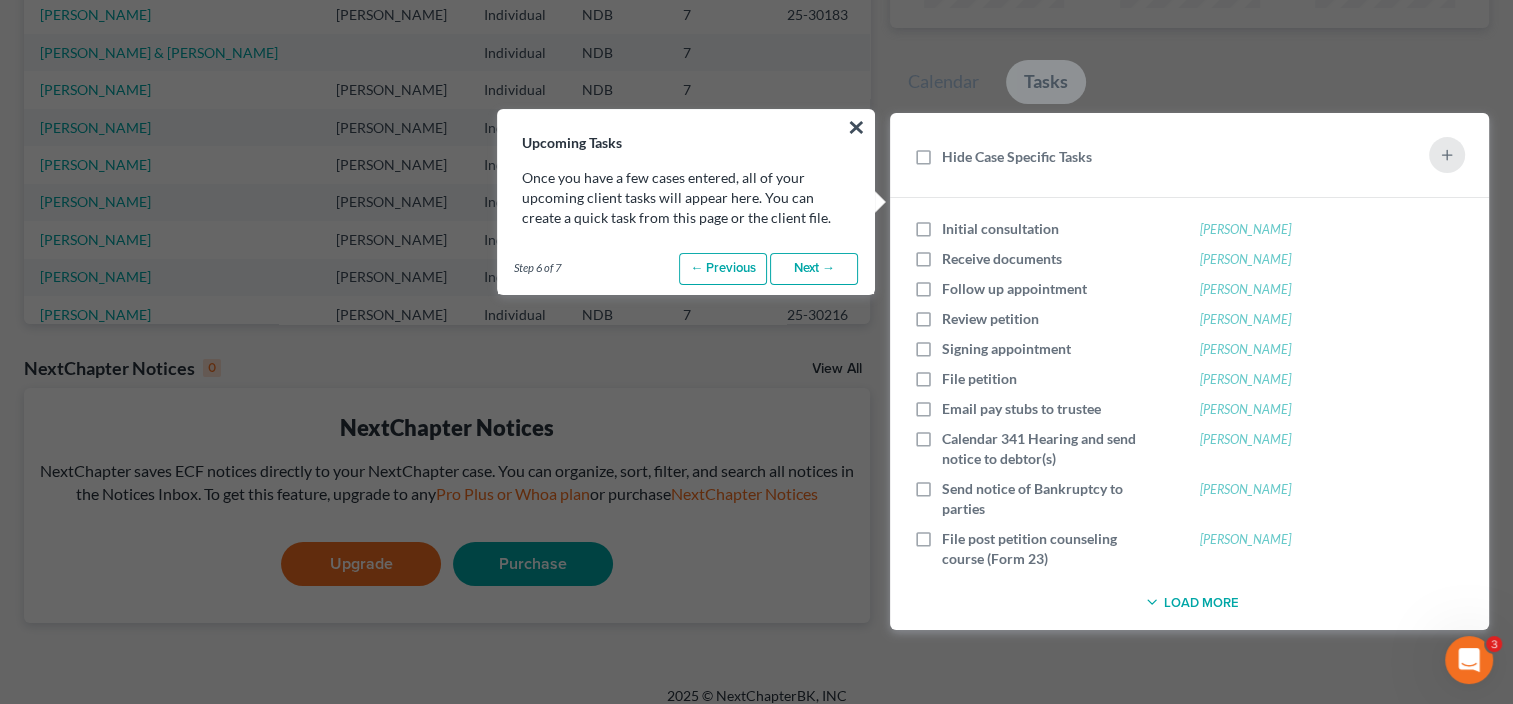 click on "Next →" at bounding box center [814, 269] 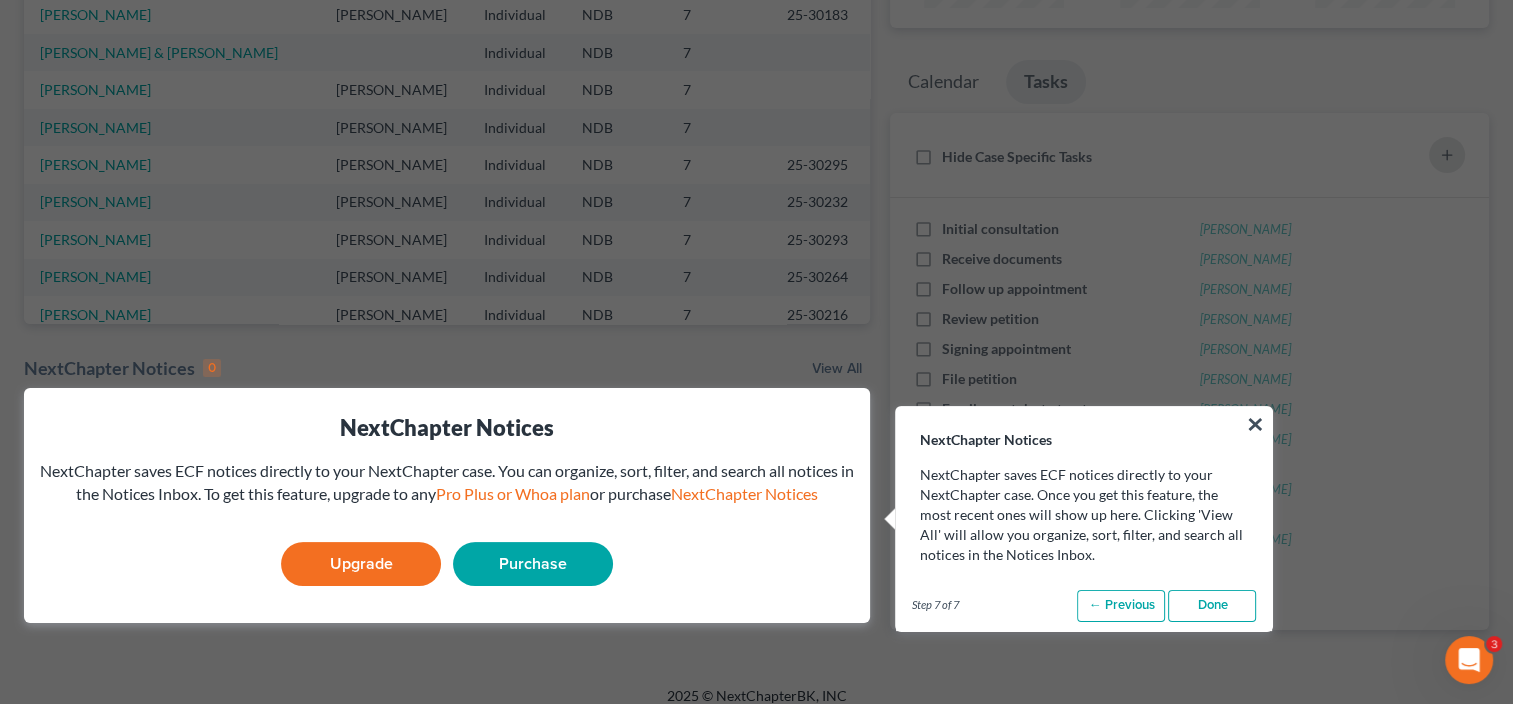 click on "Done" at bounding box center (1212, 606) 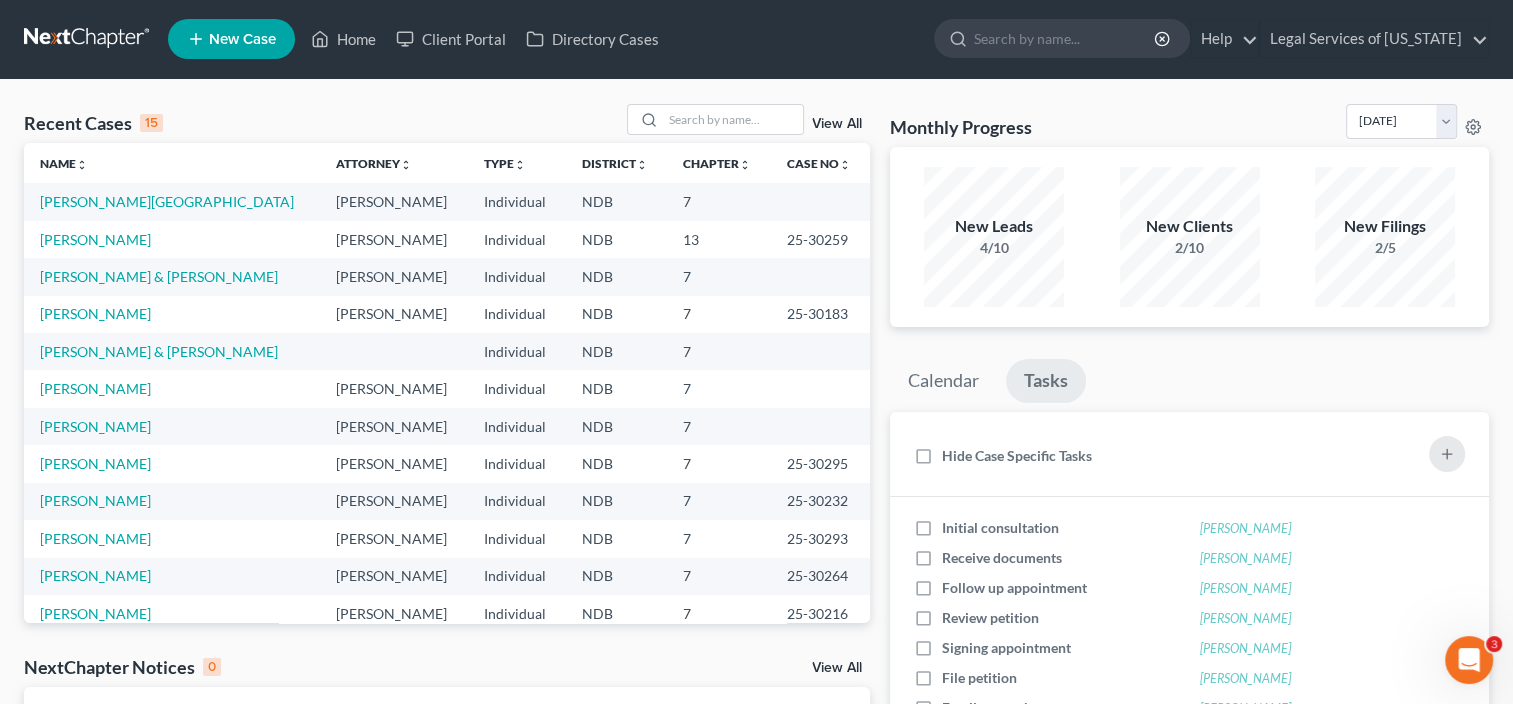 scroll, scrollTop: 0, scrollLeft: 0, axis: both 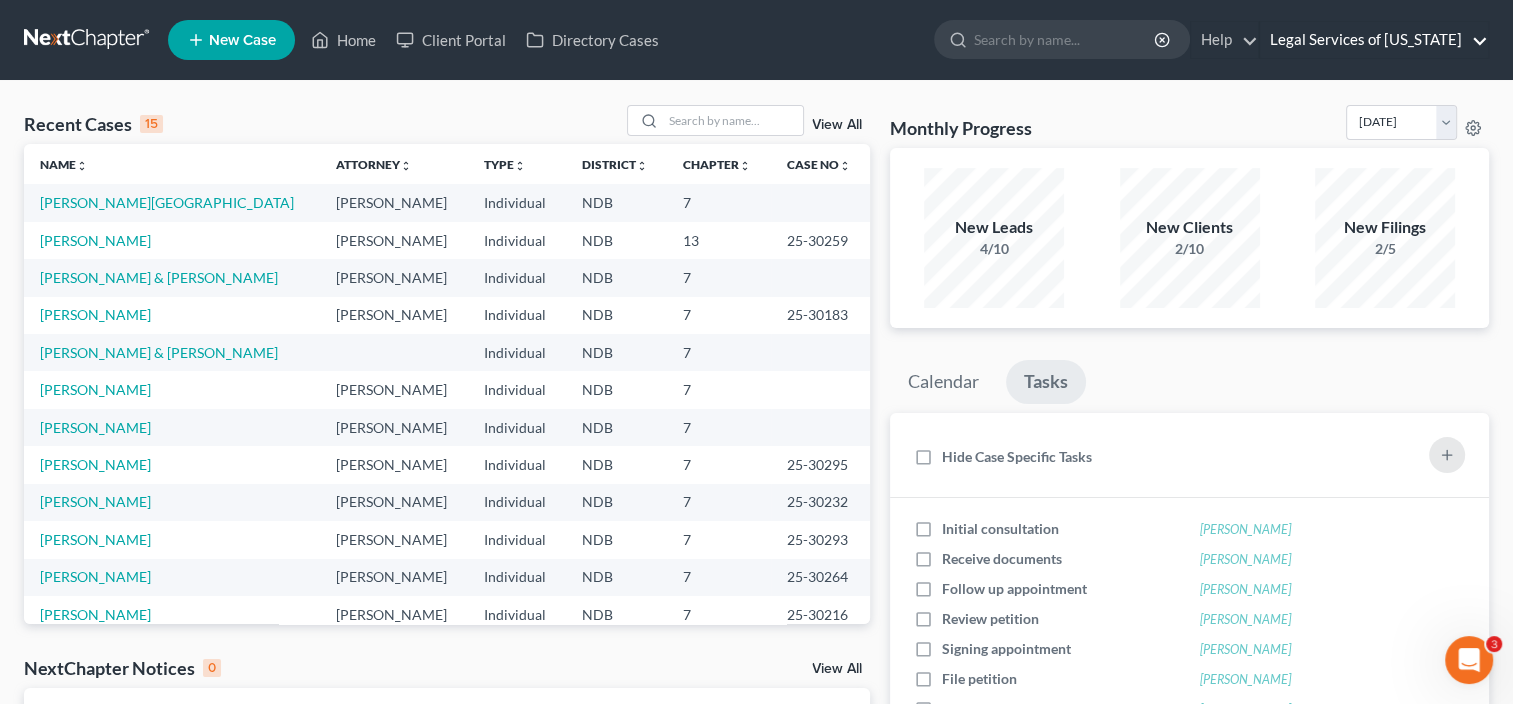 click on "Legal Services of North Dakota" at bounding box center (1374, 40) 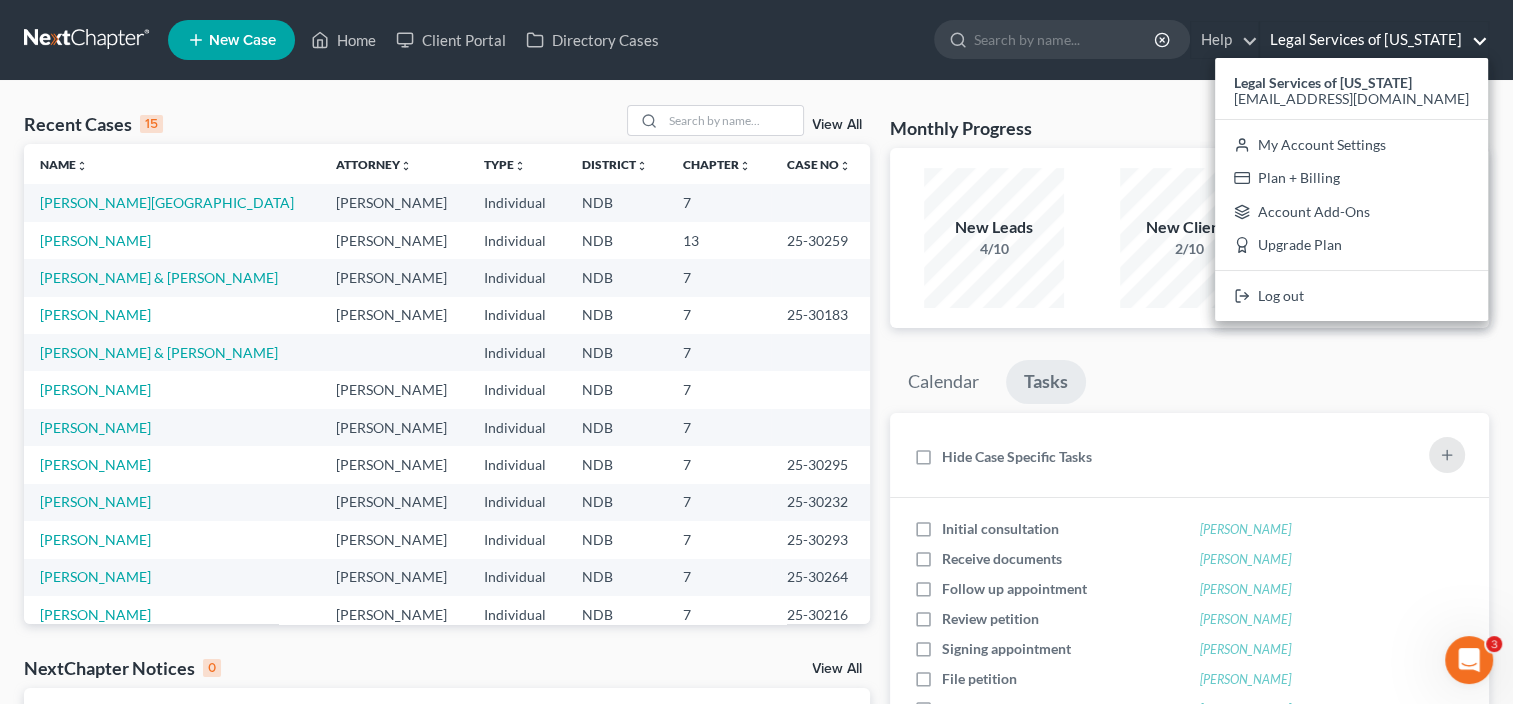 click on "Legal Services of North Dakota" at bounding box center (1374, 40) 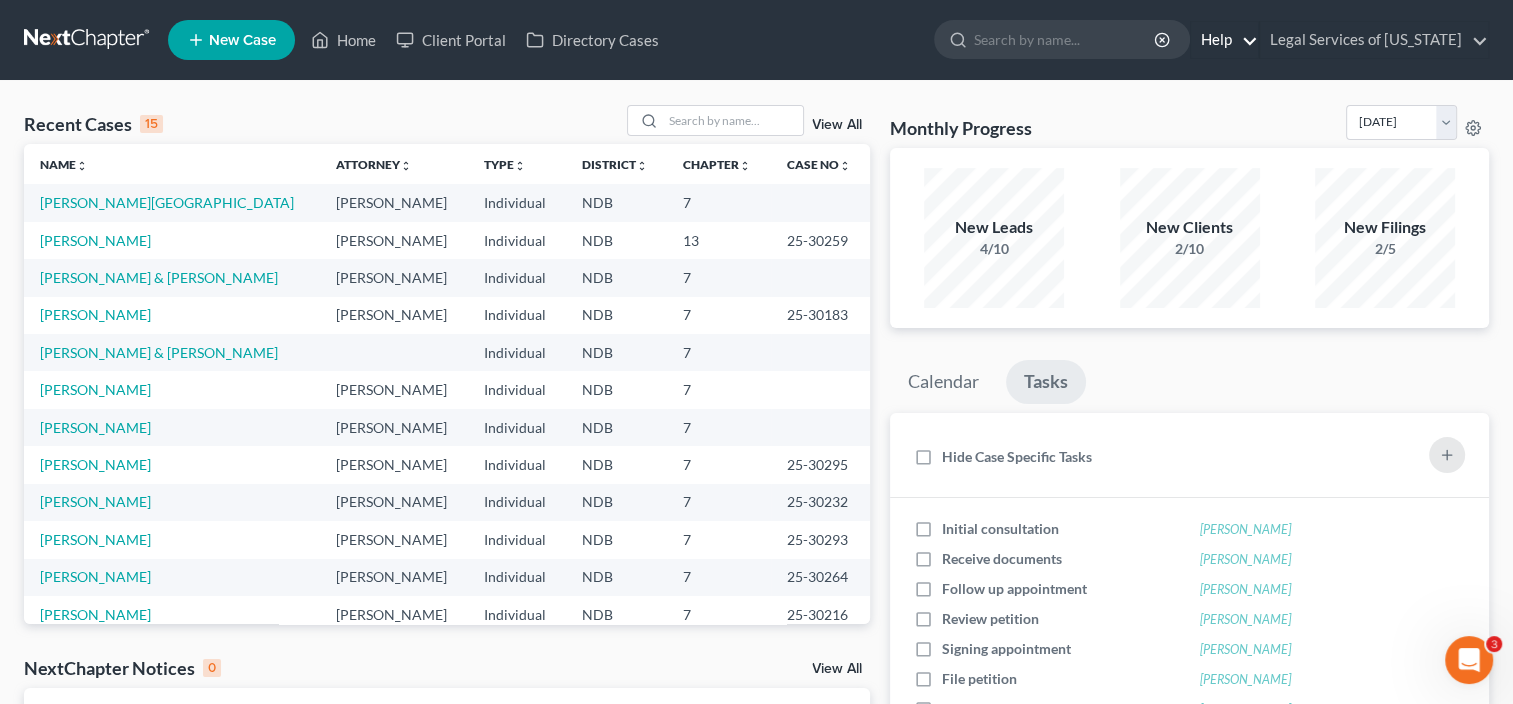click on "Help" at bounding box center [1224, 40] 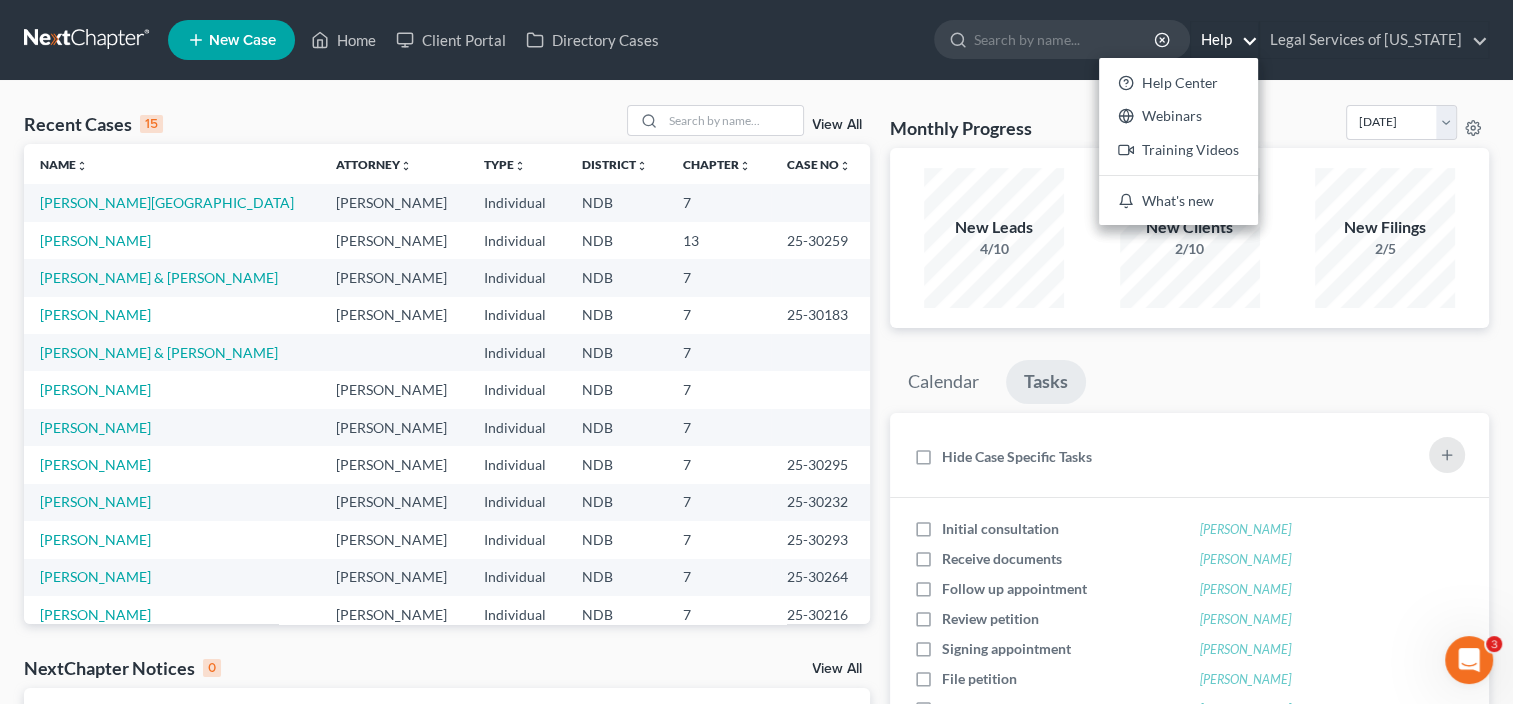 click on "Help" at bounding box center (1224, 40) 